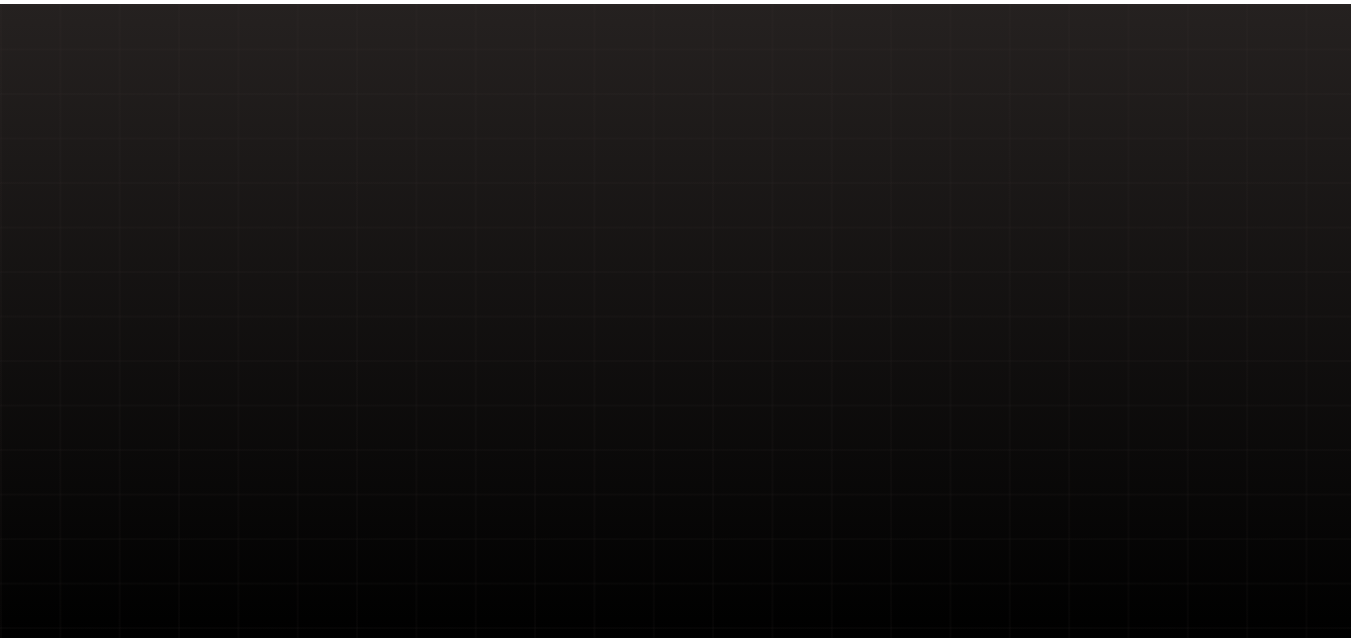 scroll, scrollTop: 0, scrollLeft: 0, axis: both 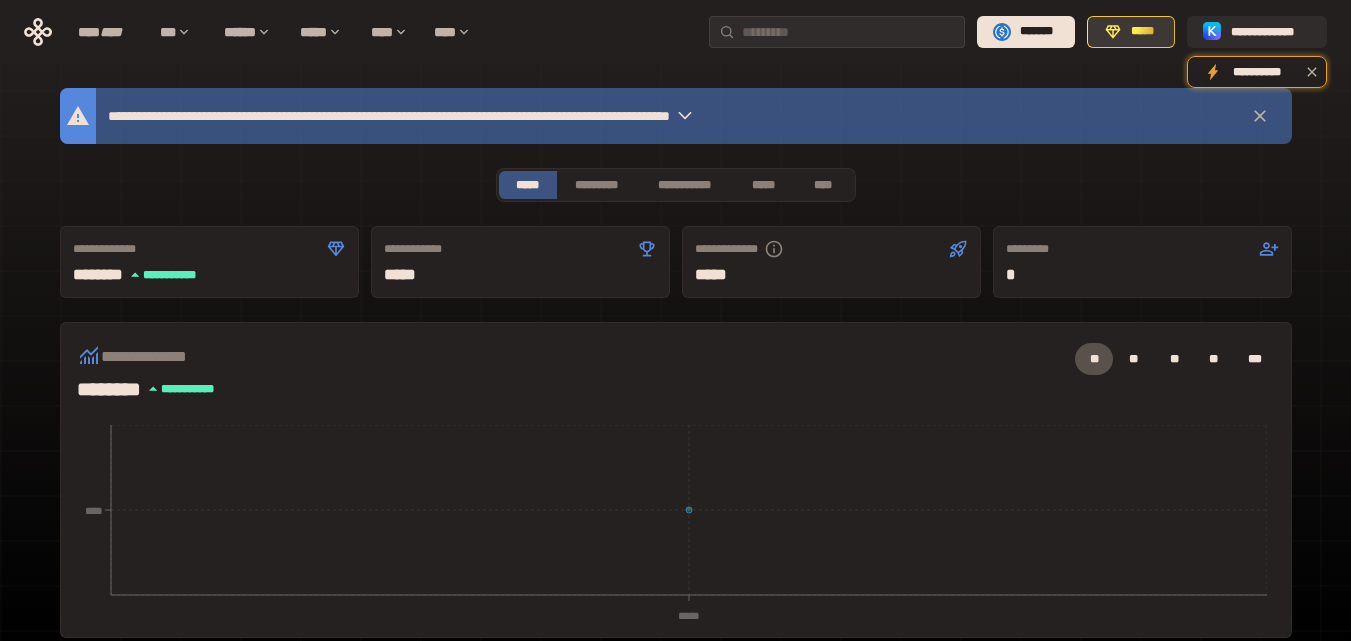 click 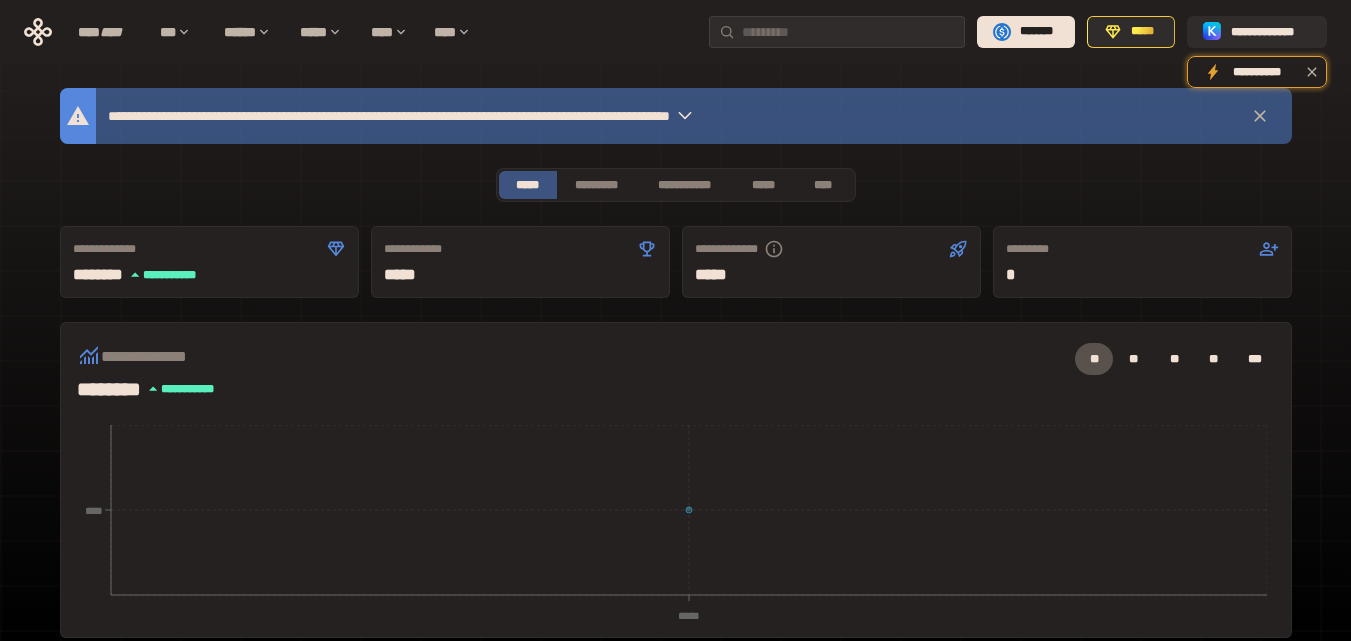 click at bounding box center [685, 116] 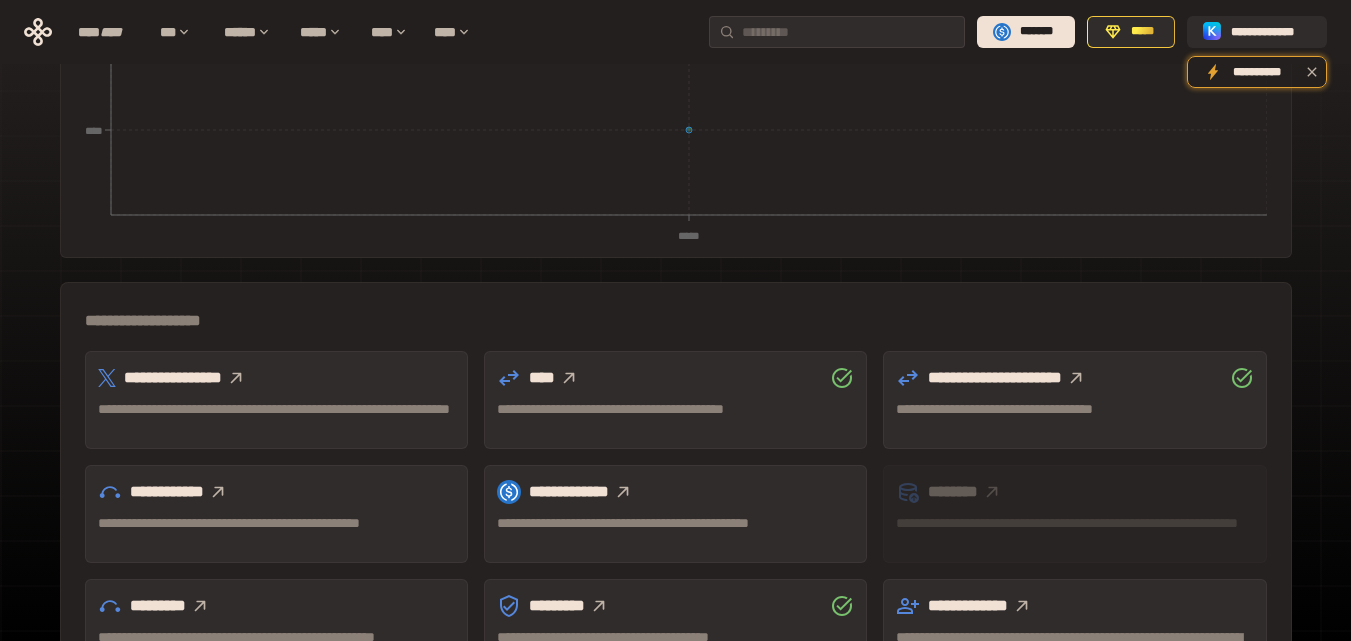 scroll, scrollTop: 647, scrollLeft: 0, axis: vertical 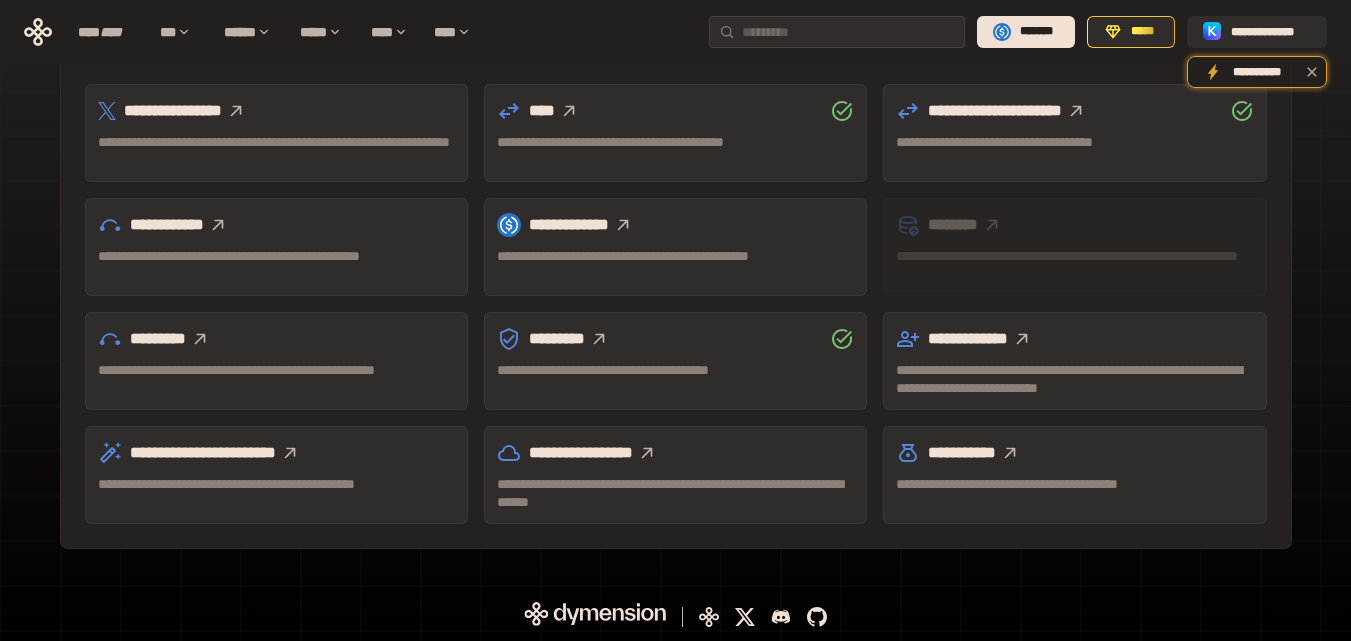 click on "**********" at bounding box center [276, 111] 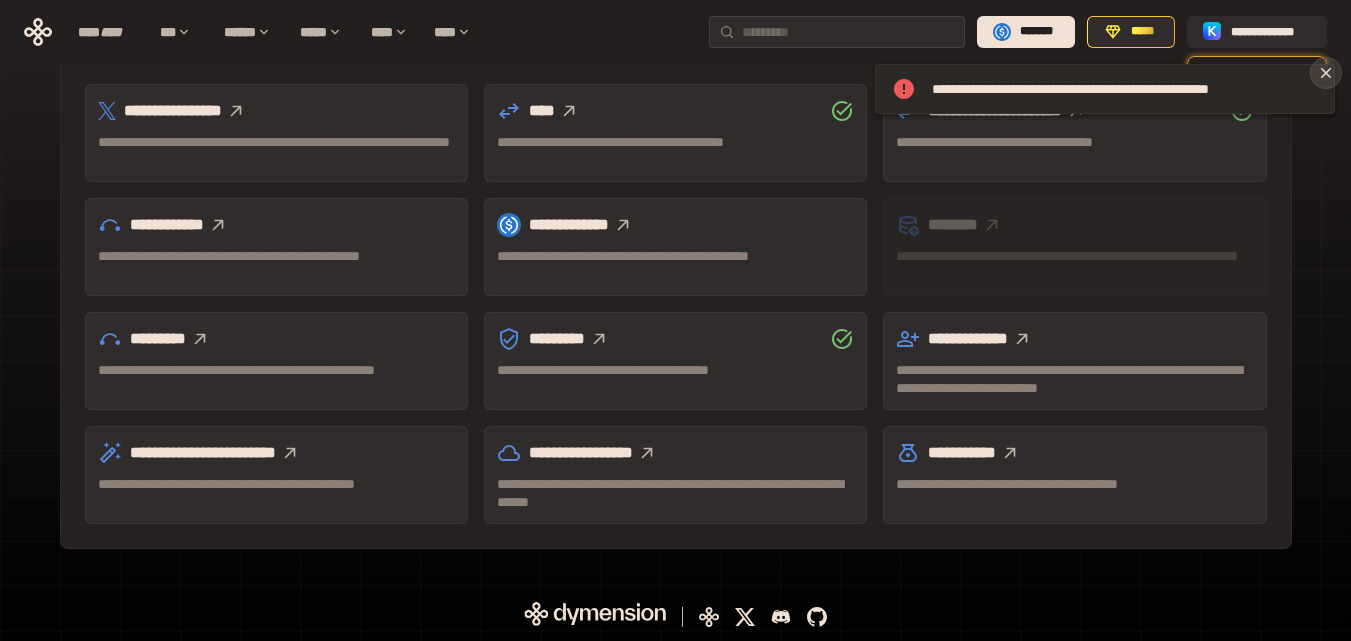 click 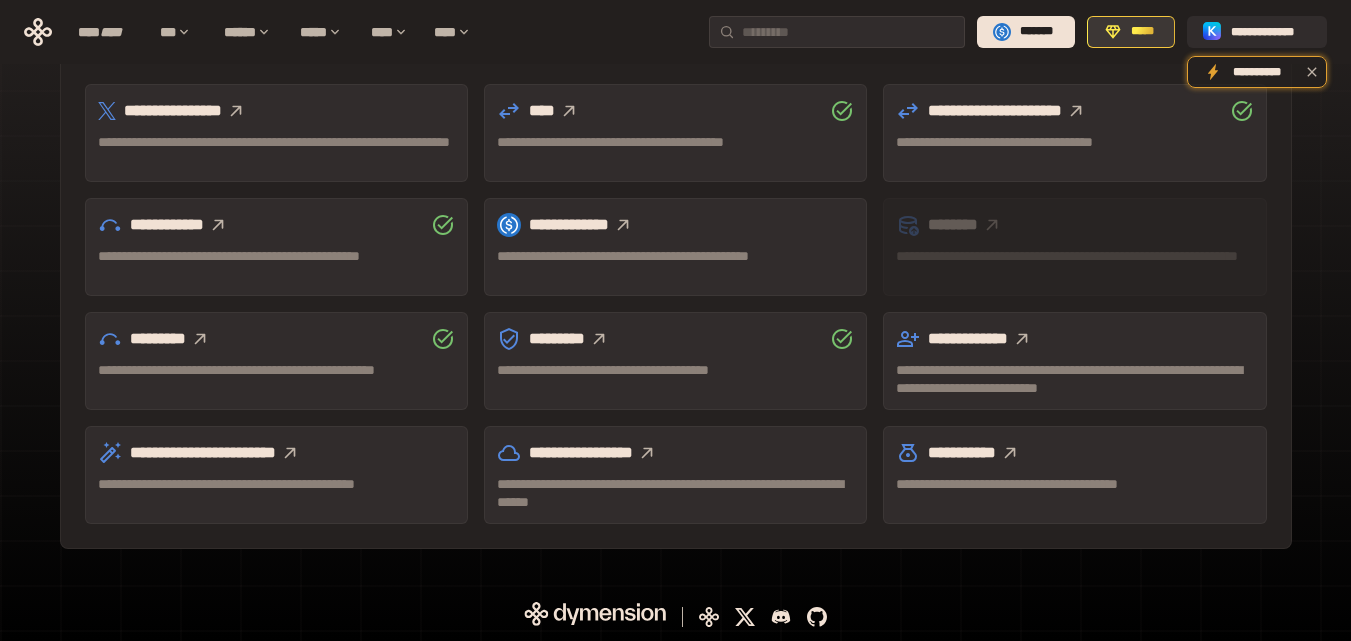 click on "*****" at bounding box center [1142, 32] 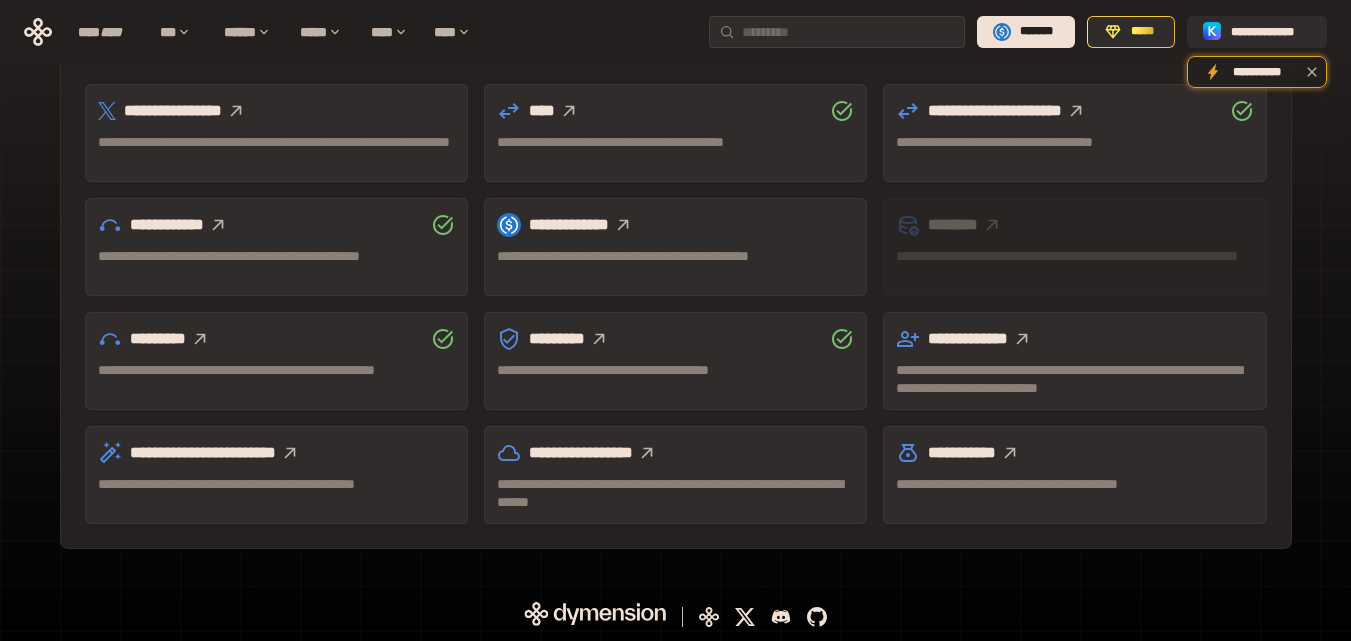 click 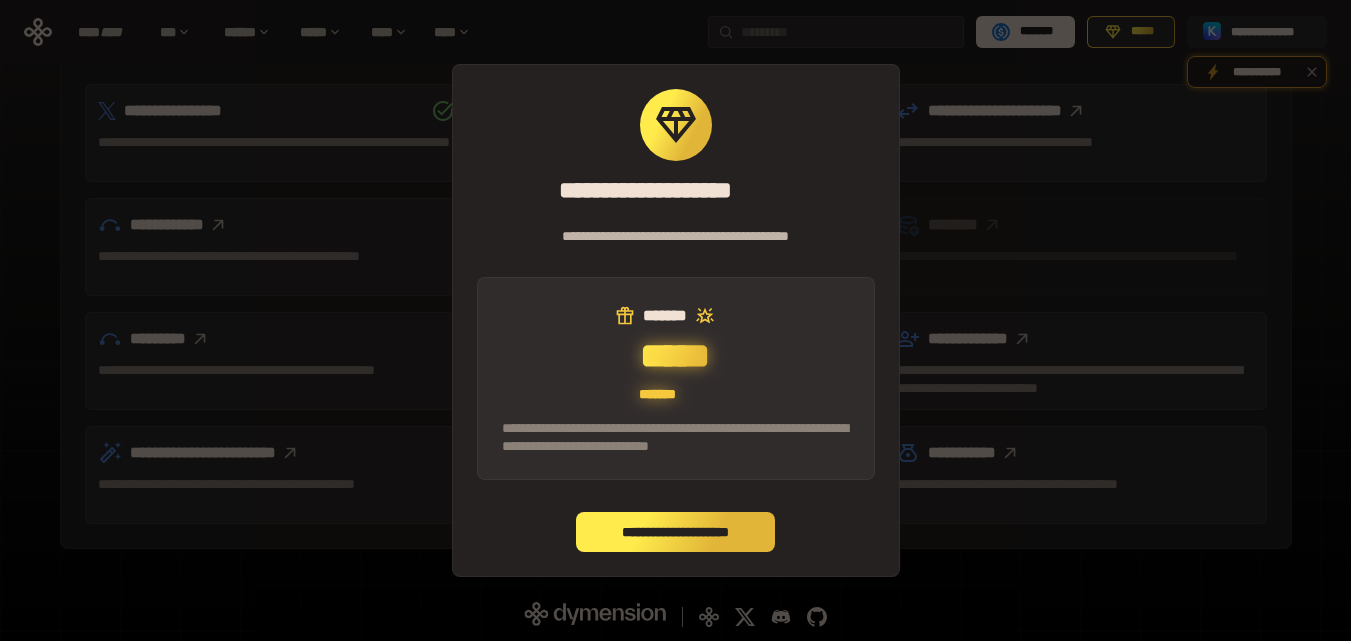 click on "**********" at bounding box center [676, 532] 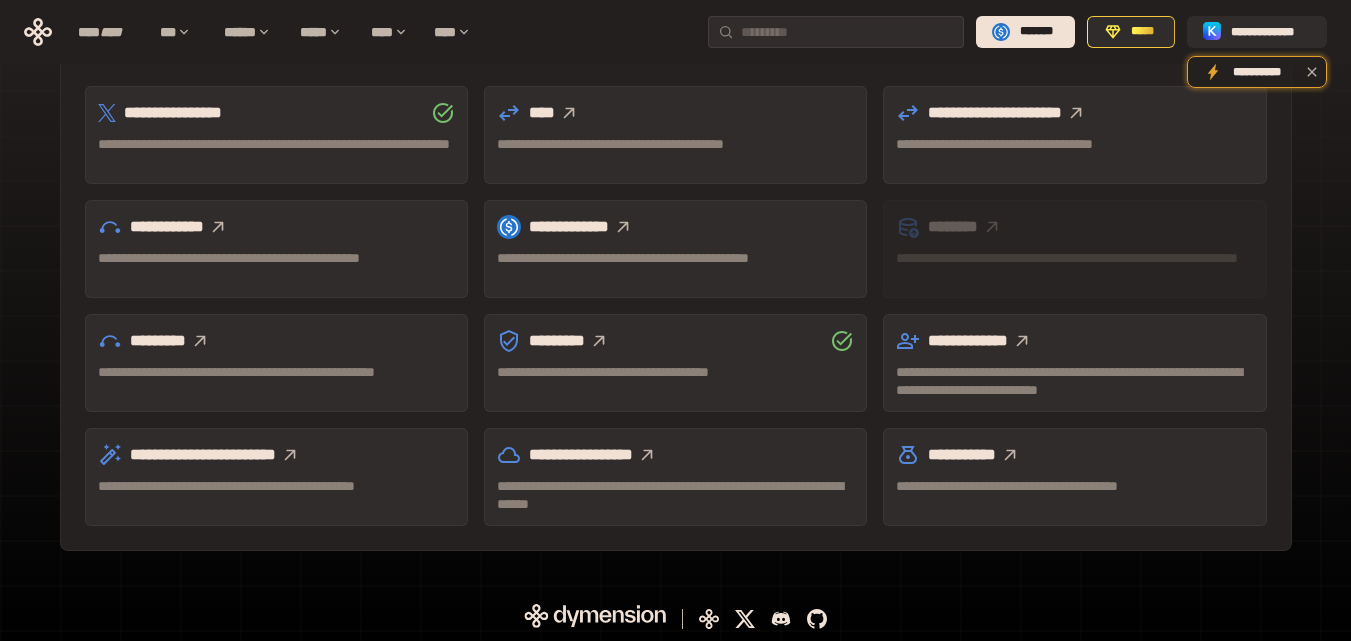 scroll, scrollTop: 647, scrollLeft: 0, axis: vertical 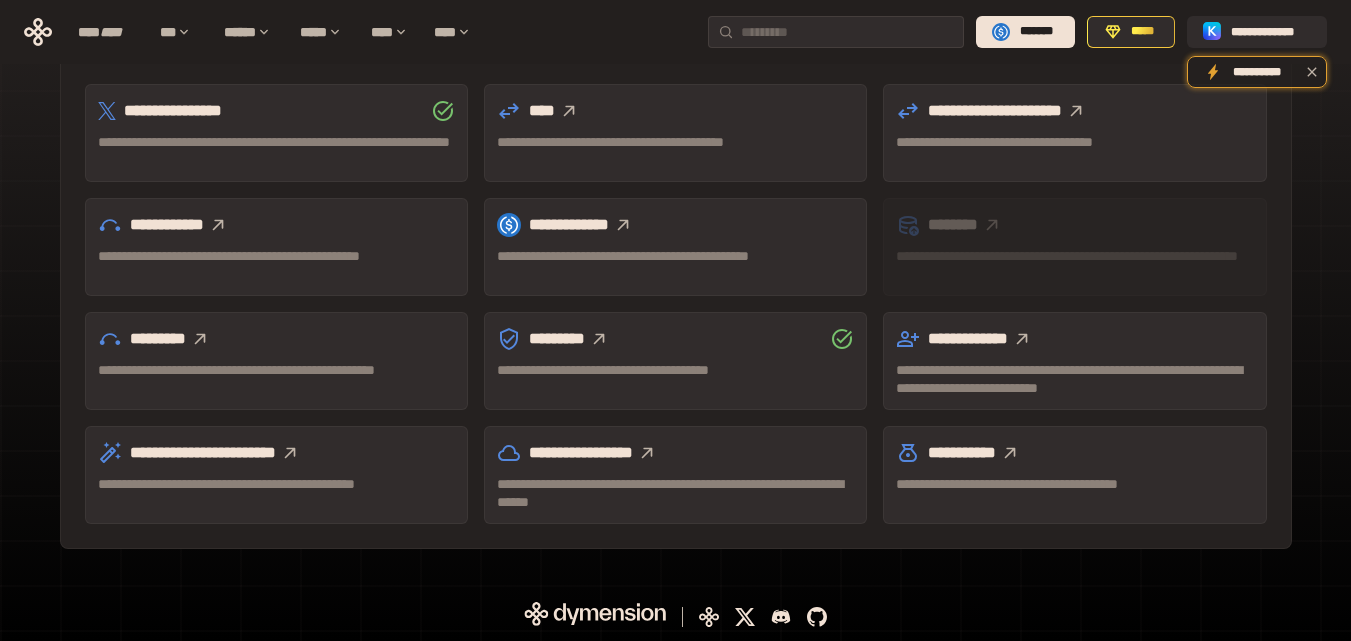 click 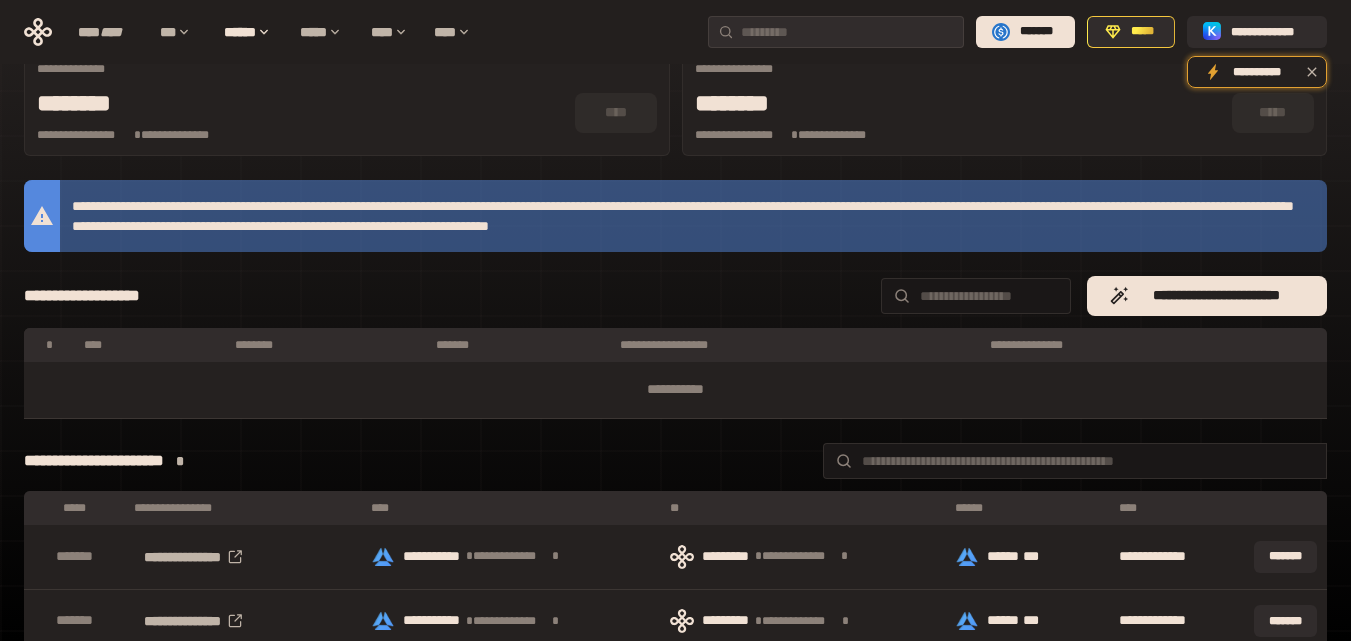 scroll, scrollTop: 355, scrollLeft: 0, axis: vertical 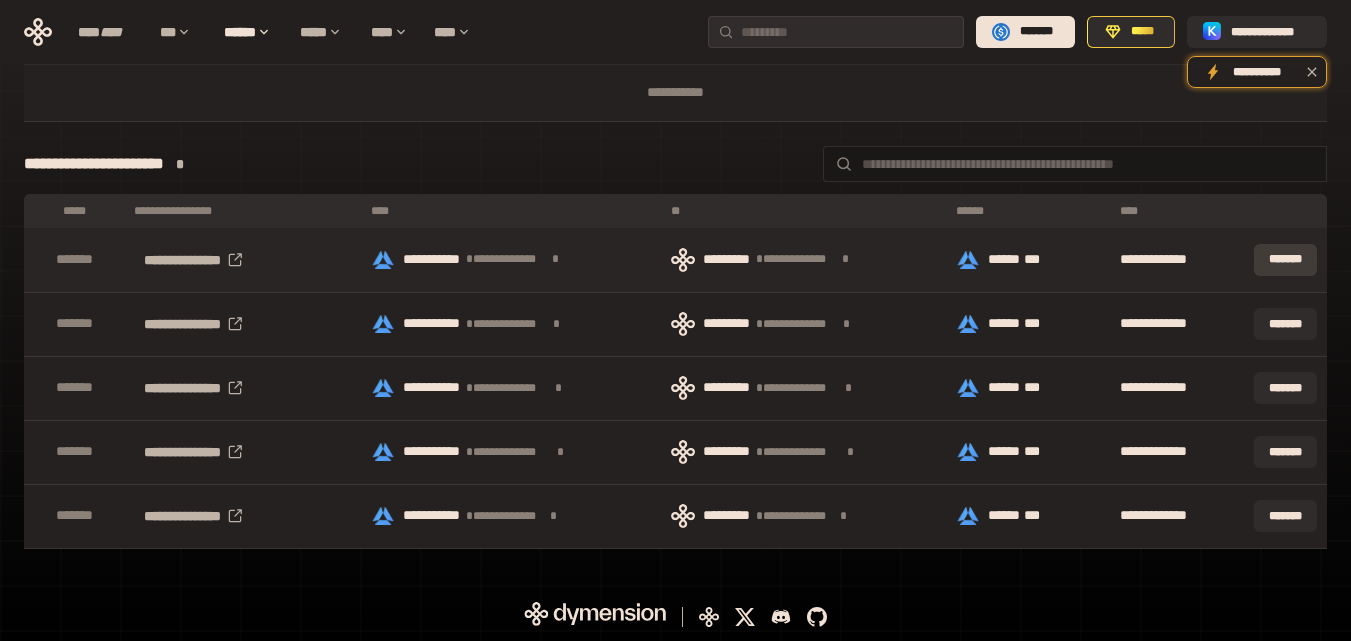 click on "*******" at bounding box center (1285, 260) 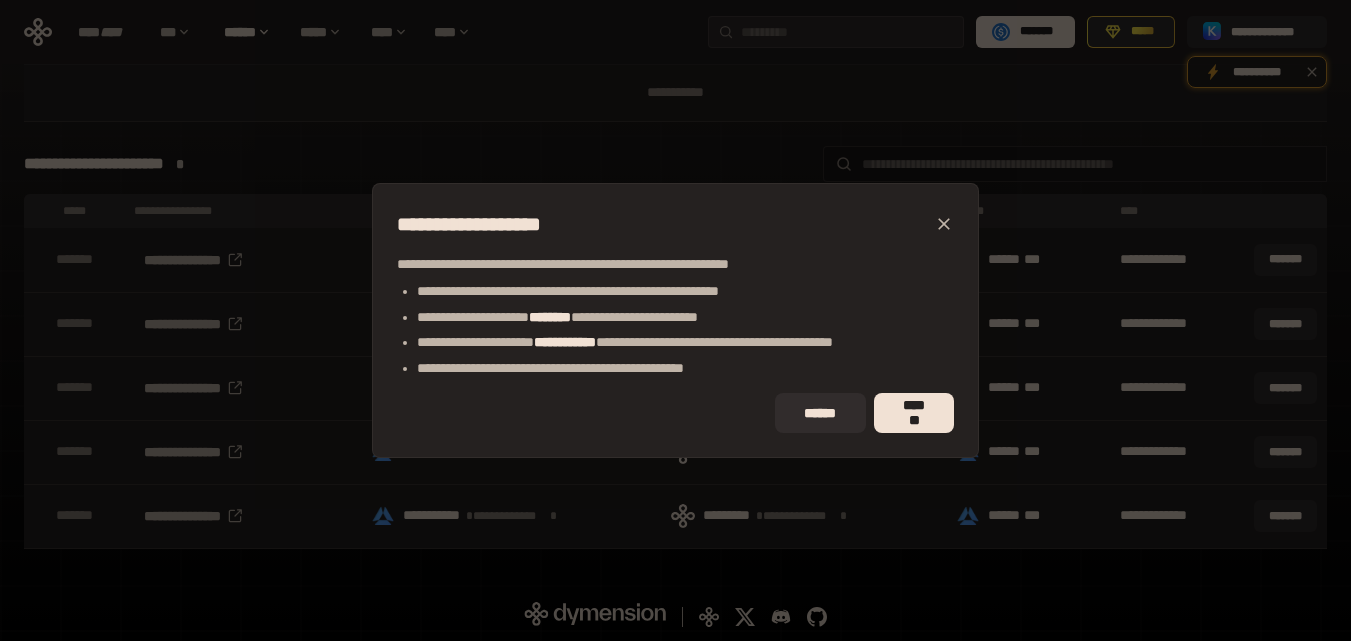 click 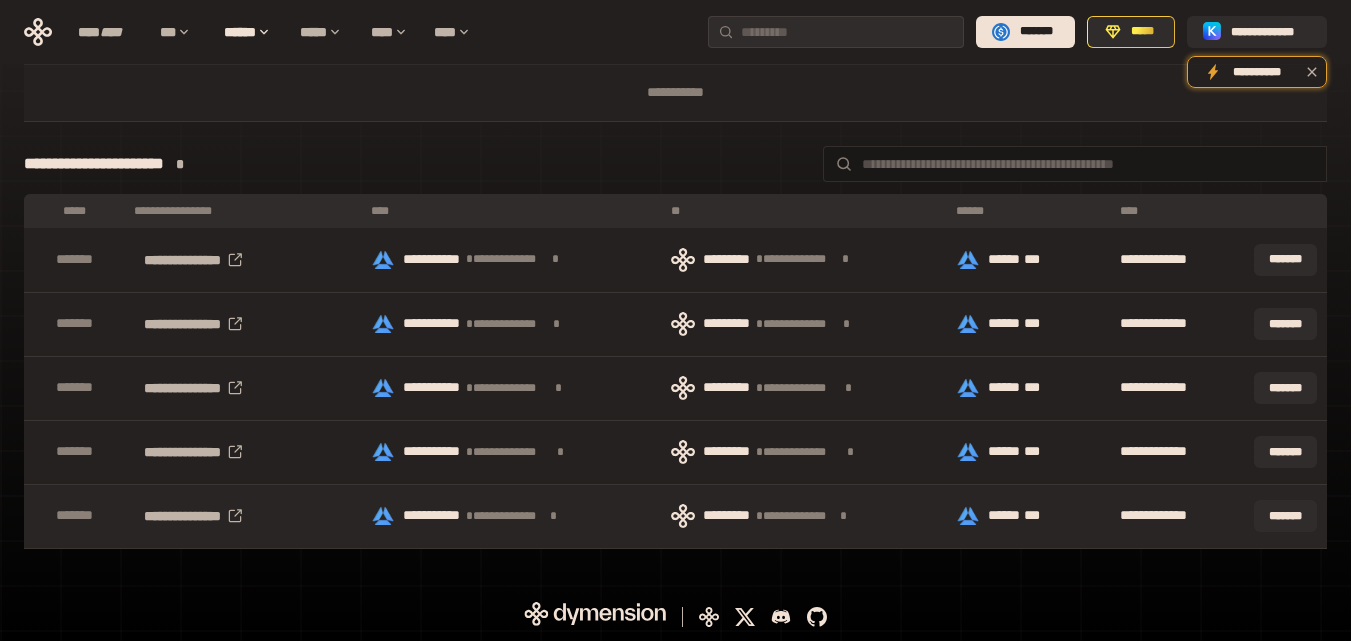 click on "***" at bounding box center (1037, 516) 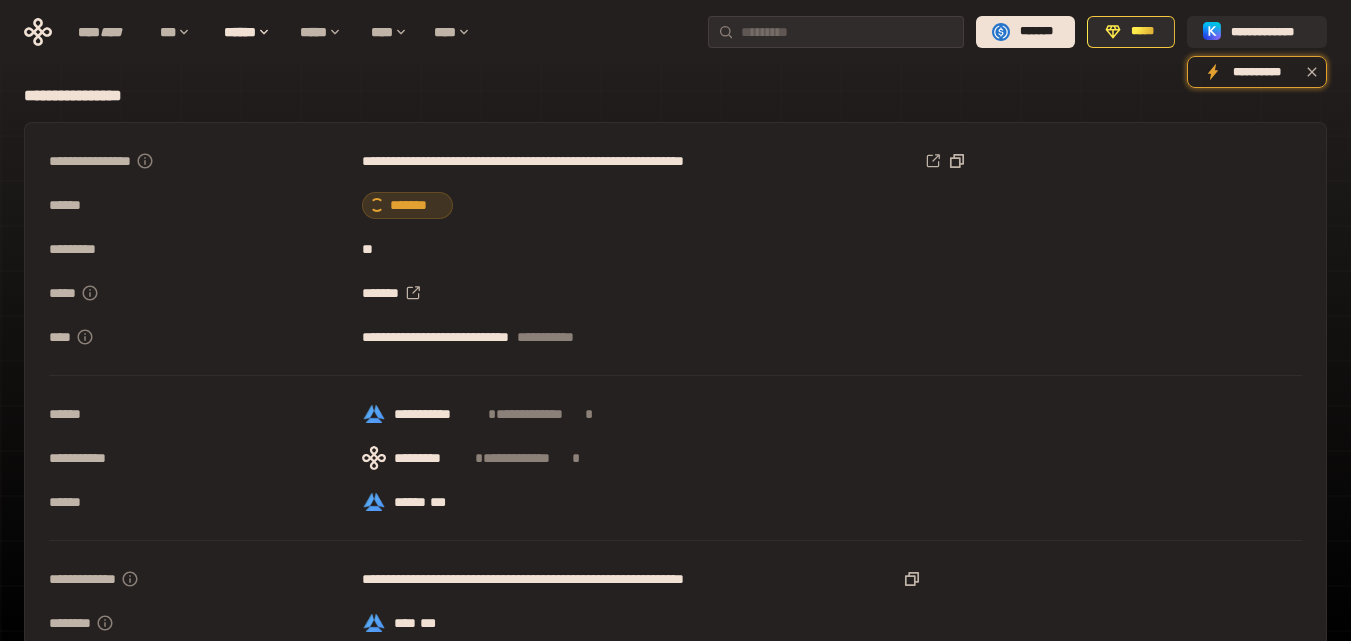 scroll, scrollTop: 0, scrollLeft: 0, axis: both 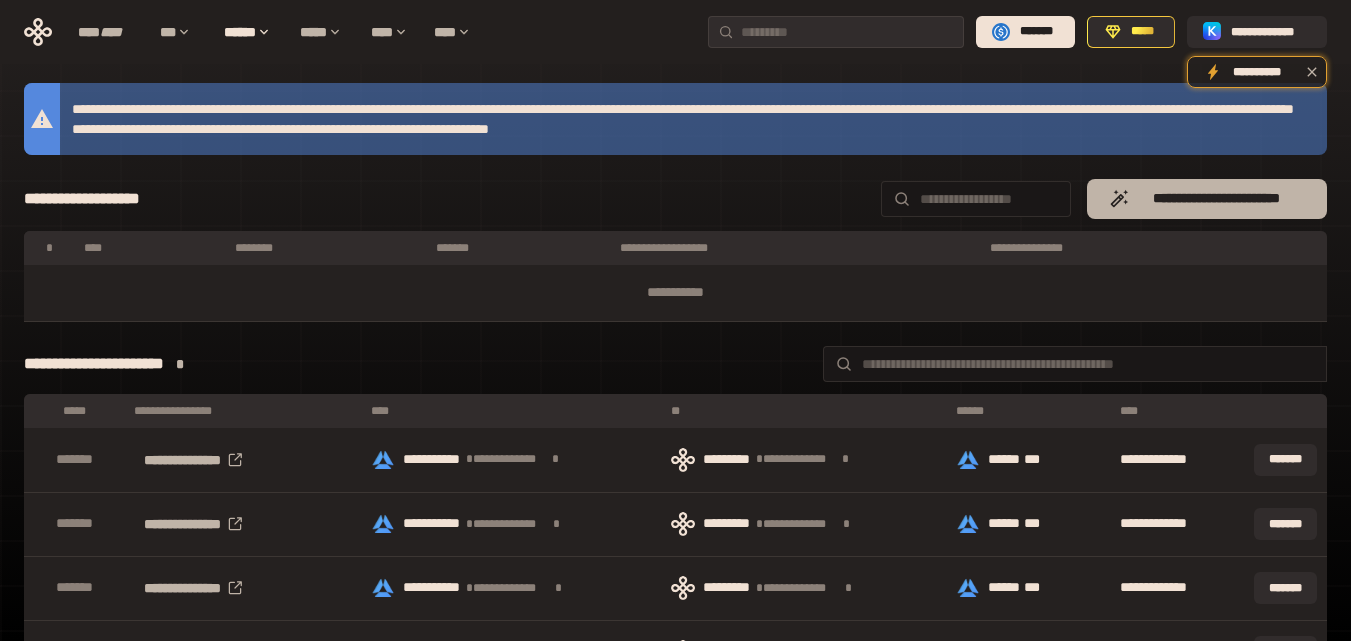 click on "**********" at bounding box center [1217, 199] 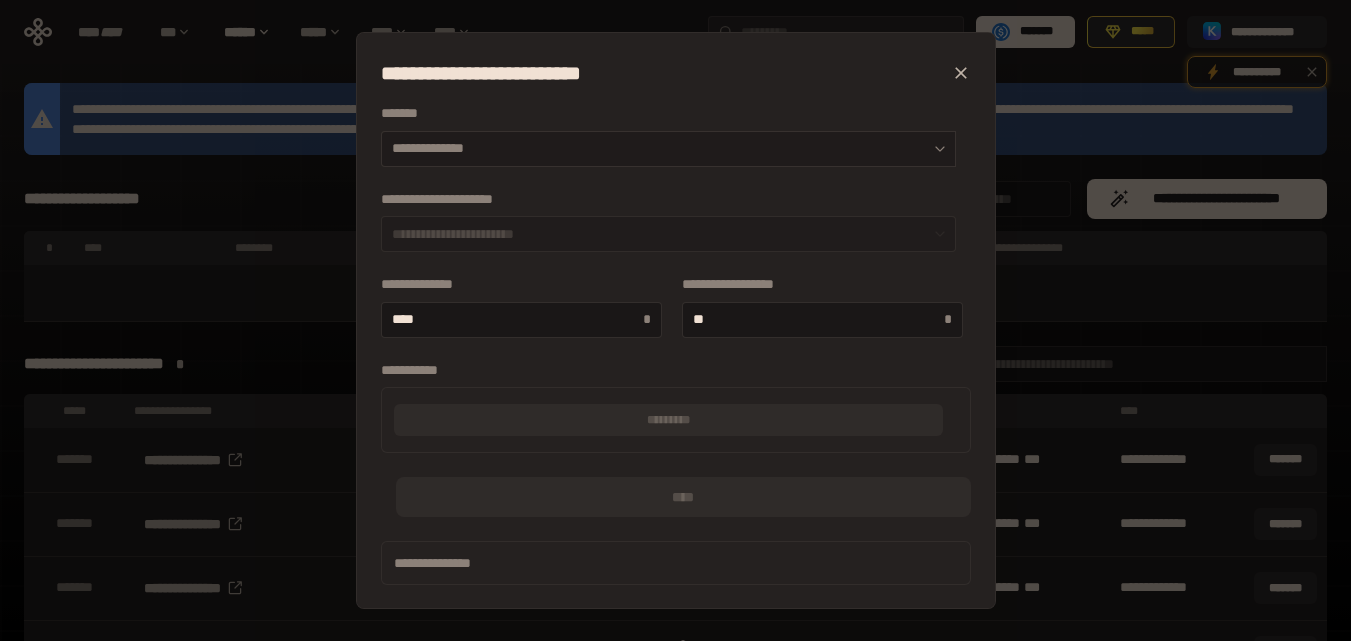 click on "**********" at bounding box center [668, 149] 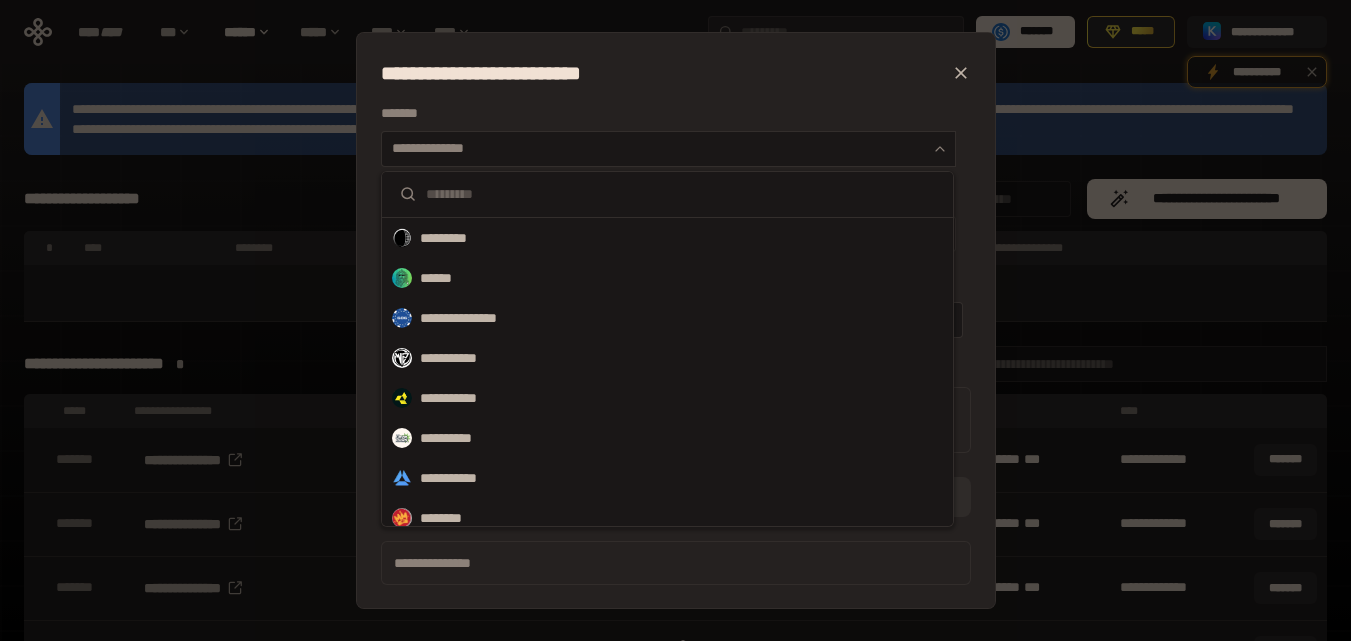 click 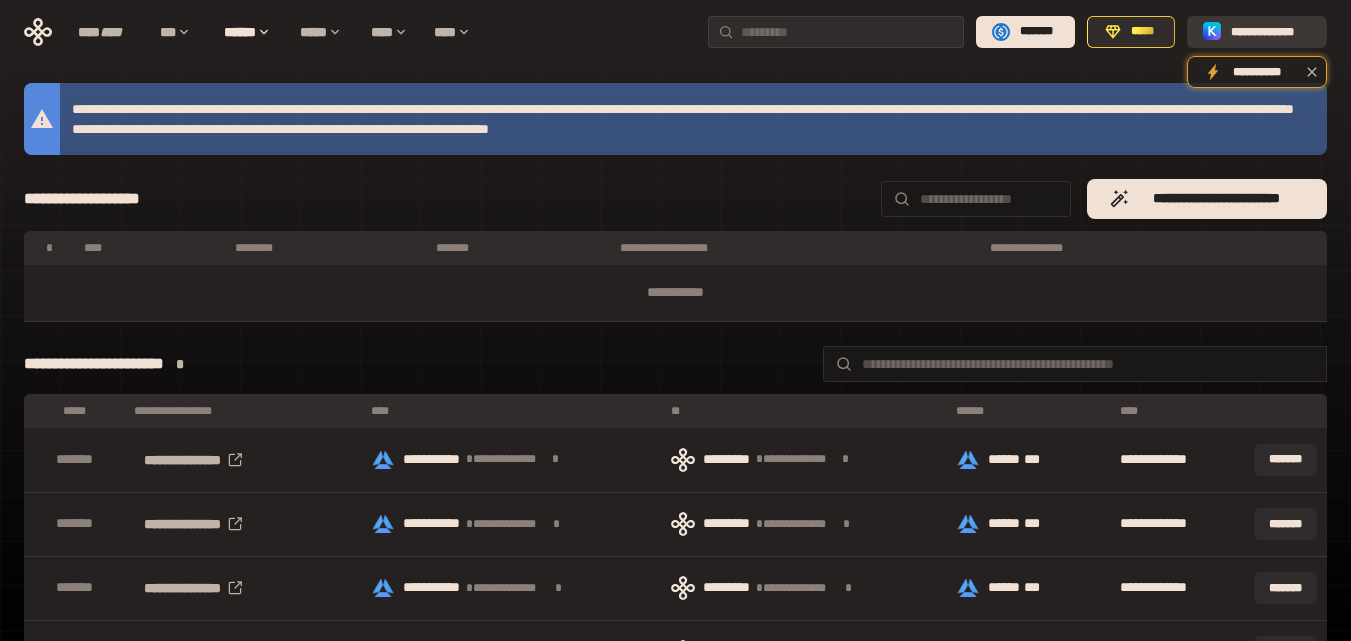 click on "**********" at bounding box center (1271, 32) 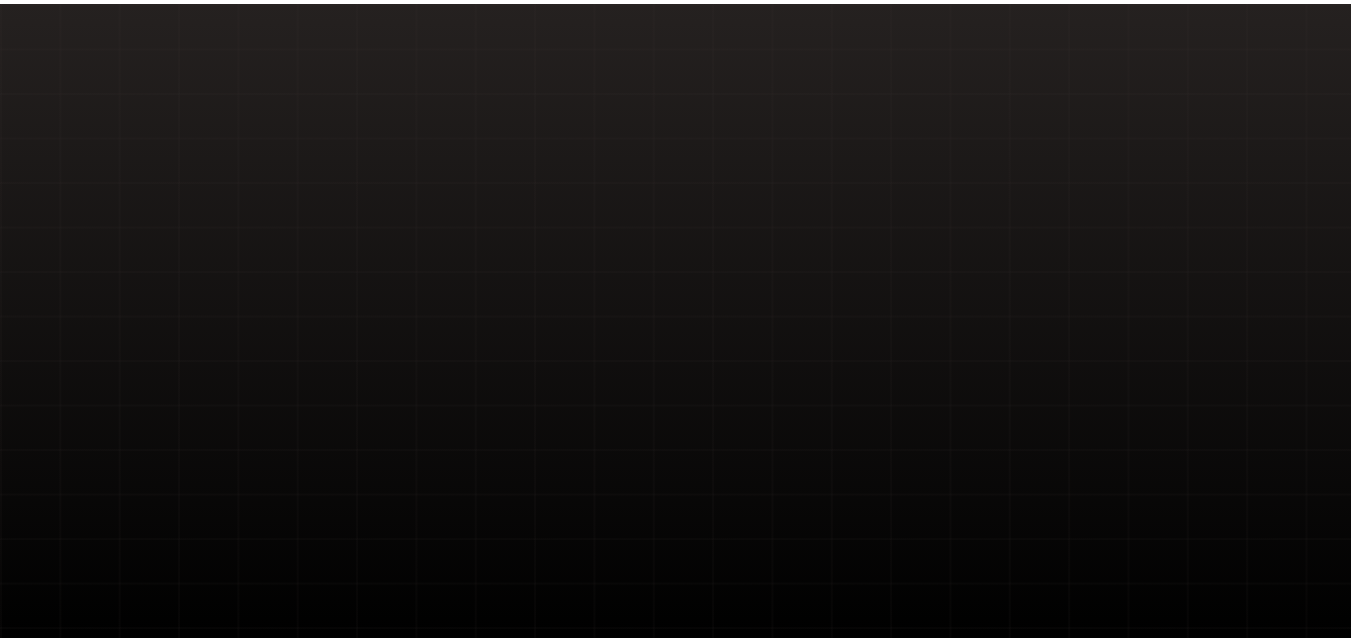 scroll, scrollTop: 0, scrollLeft: 0, axis: both 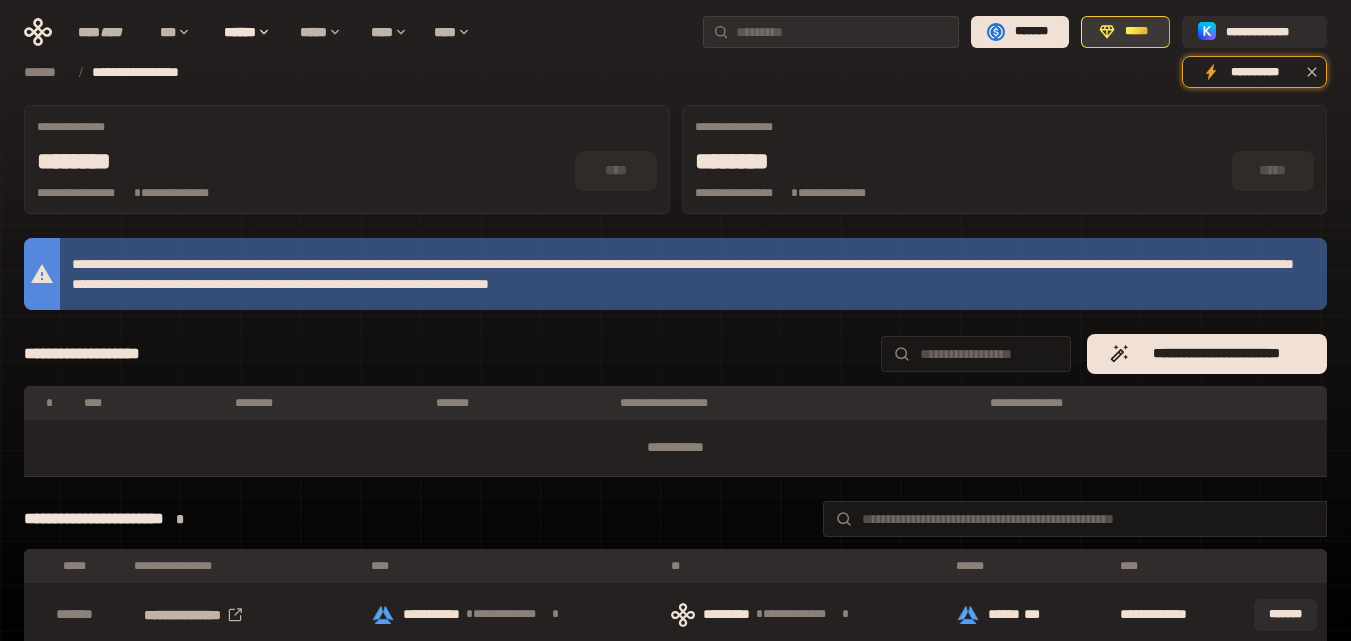 click 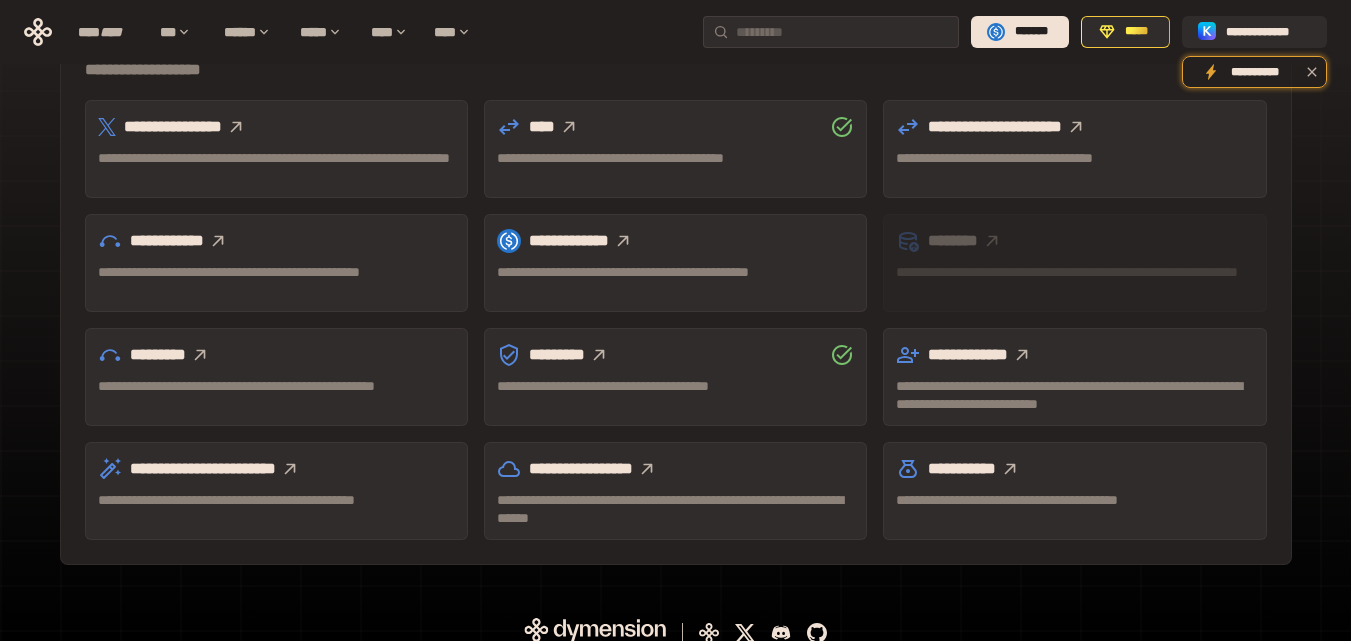 scroll, scrollTop: 647, scrollLeft: 0, axis: vertical 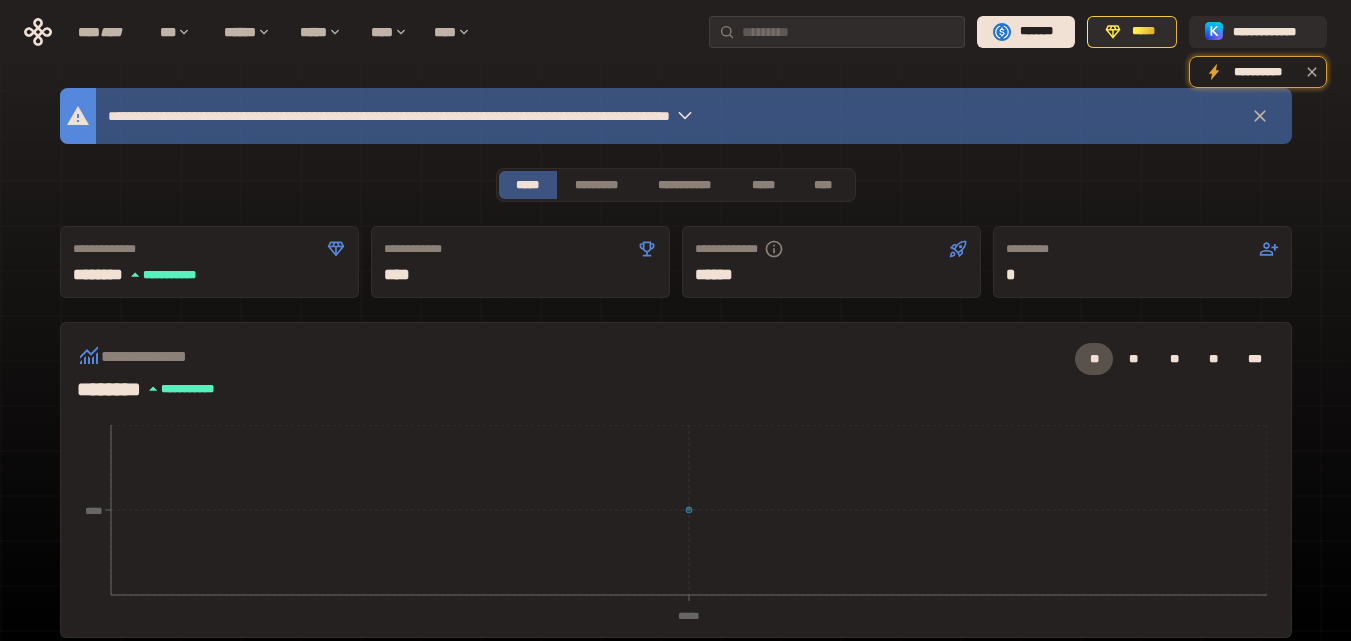 click on "**********" at bounding box center (675, 620) 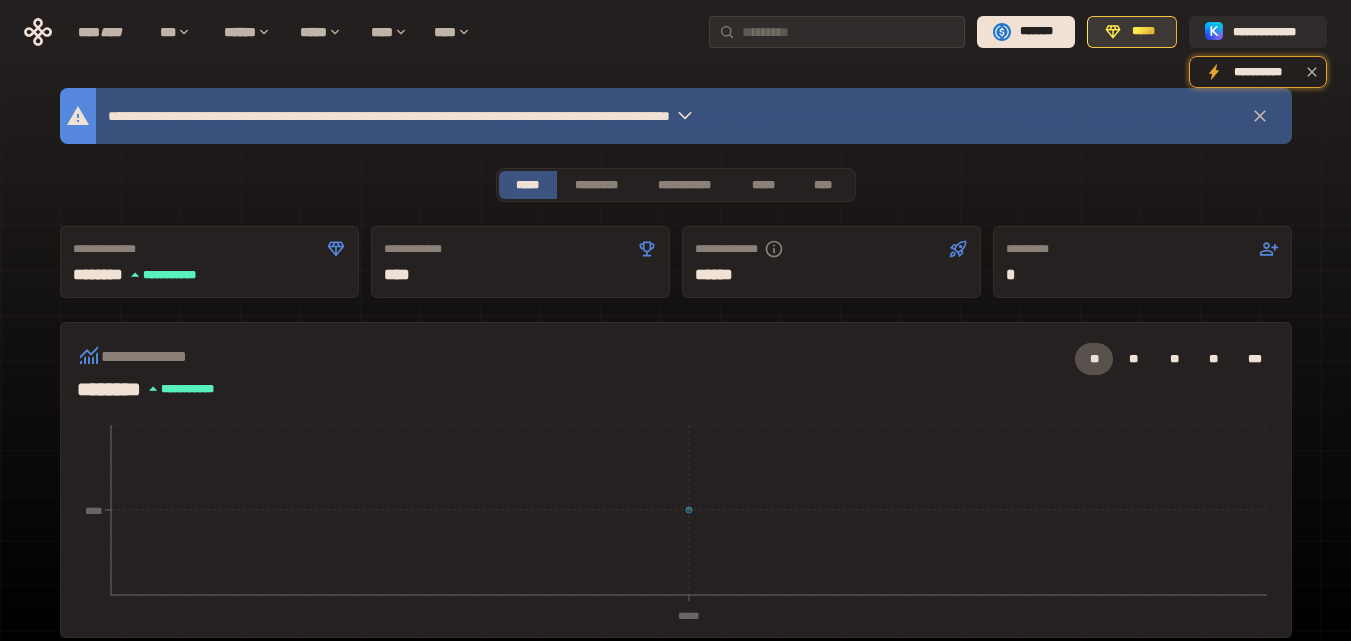 click on "*****" at bounding box center (1143, 32) 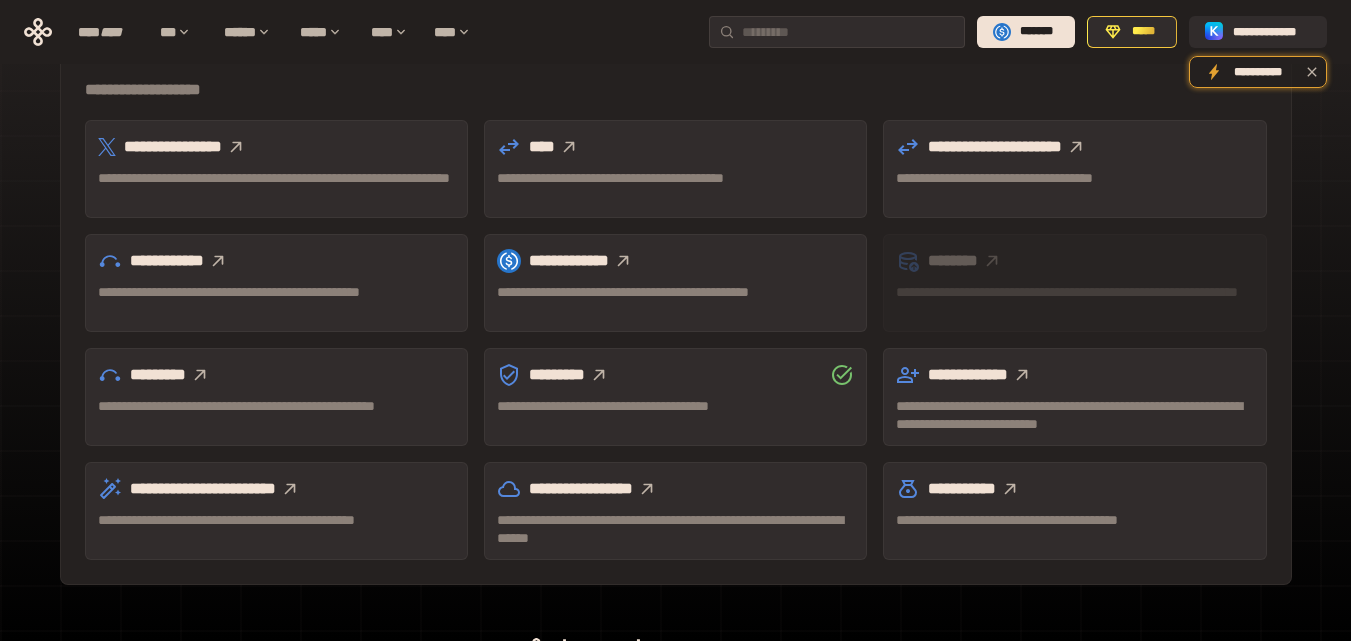 scroll, scrollTop: 547, scrollLeft: 0, axis: vertical 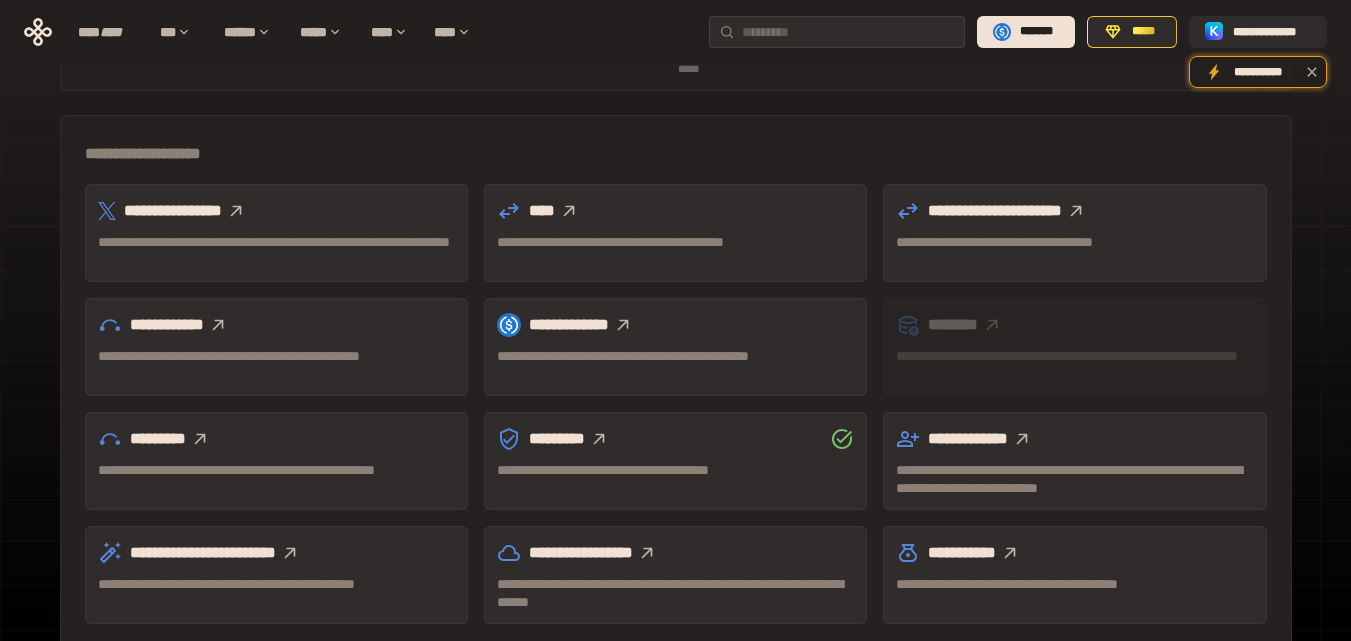 click 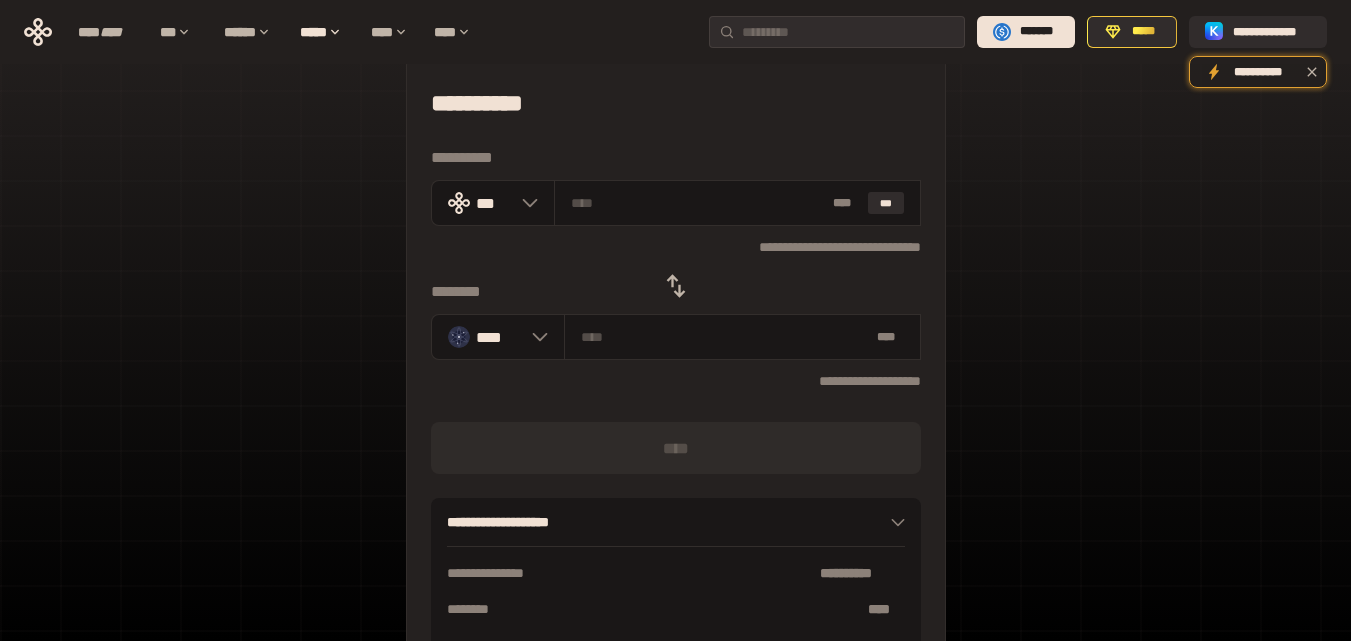 scroll, scrollTop: 0, scrollLeft: 0, axis: both 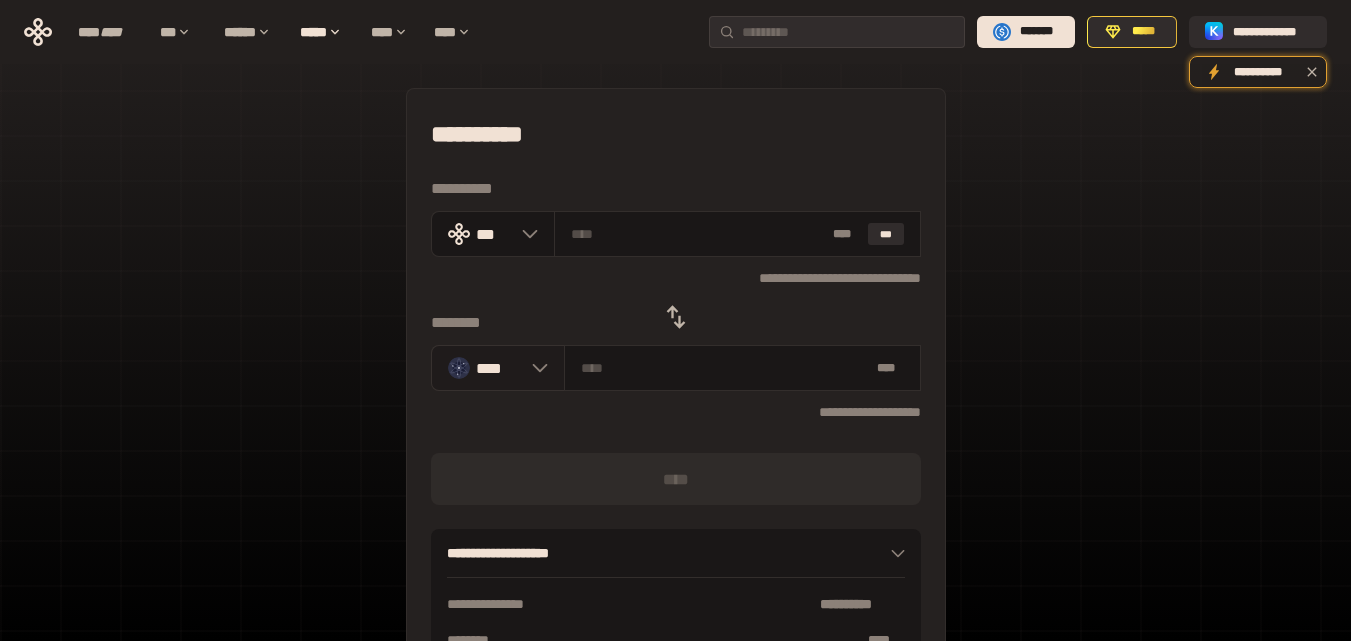 click 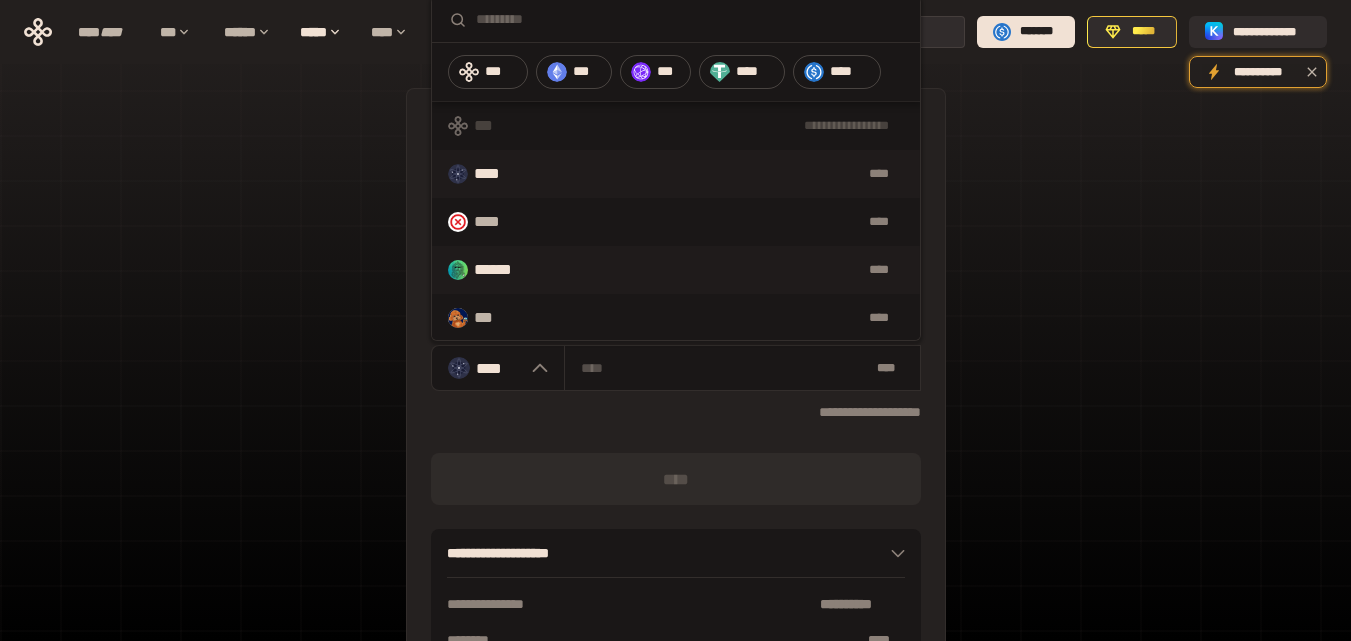 scroll, scrollTop: 200, scrollLeft: 0, axis: vertical 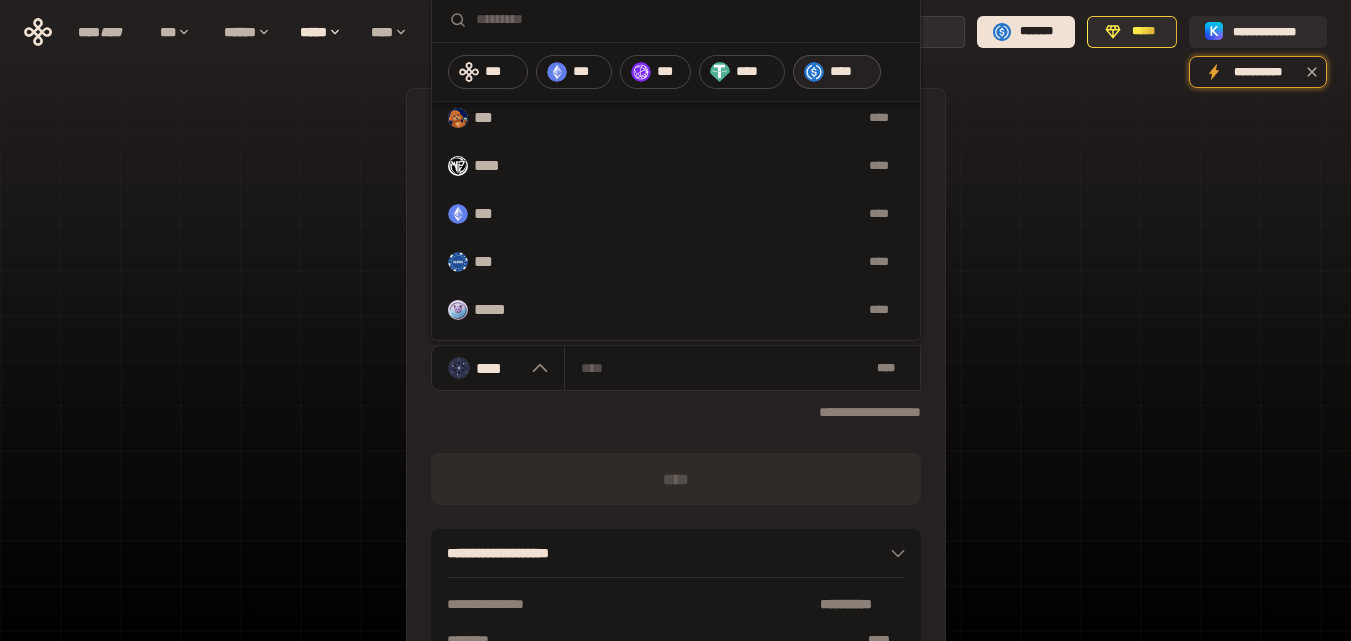 click on "****" at bounding box center (850, 72) 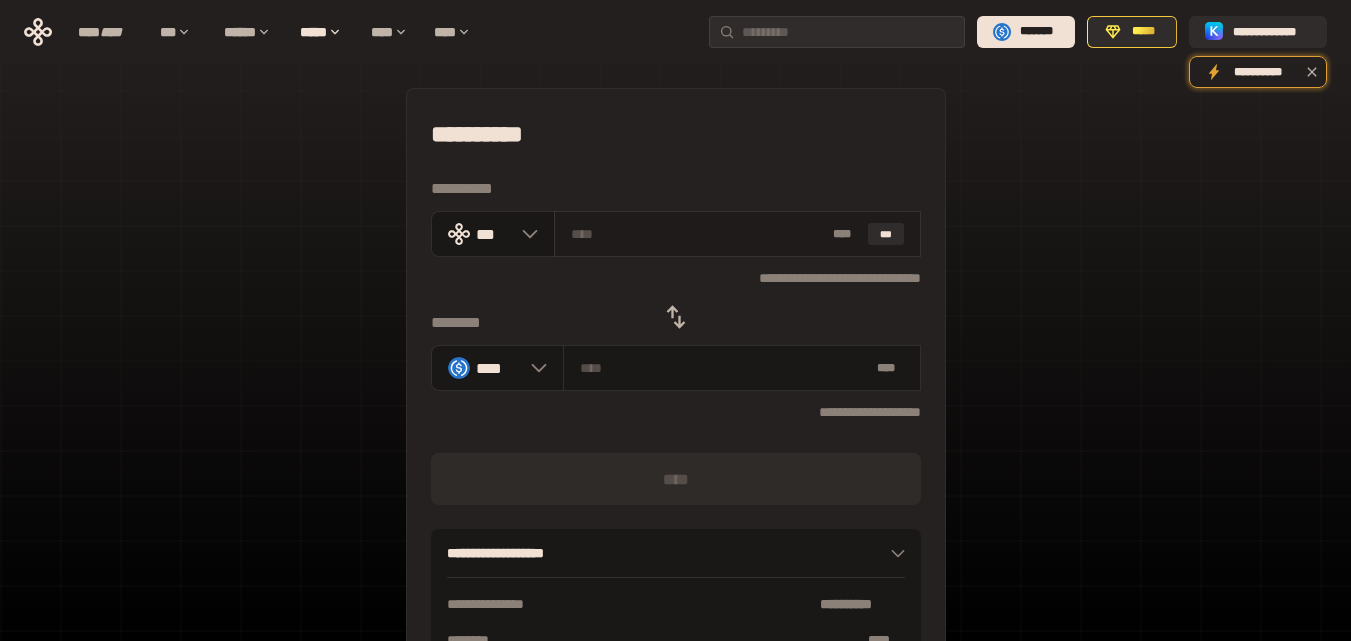 click at bounding box center [698, 234] 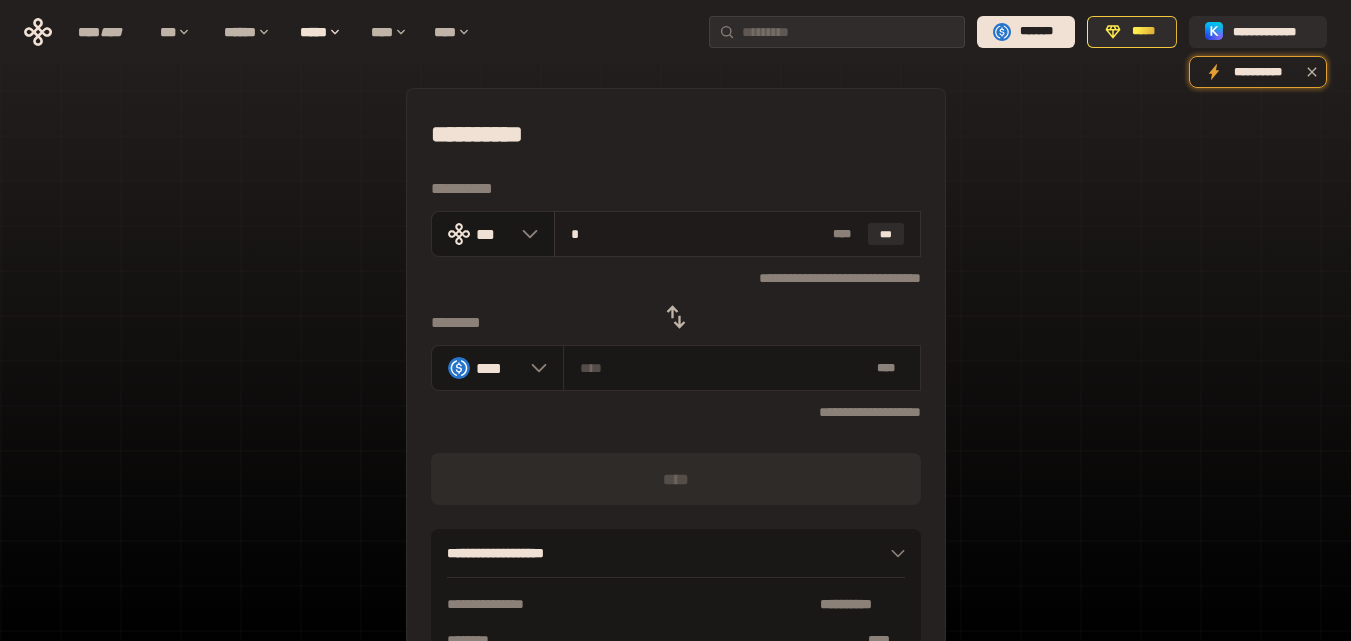 type on "********" 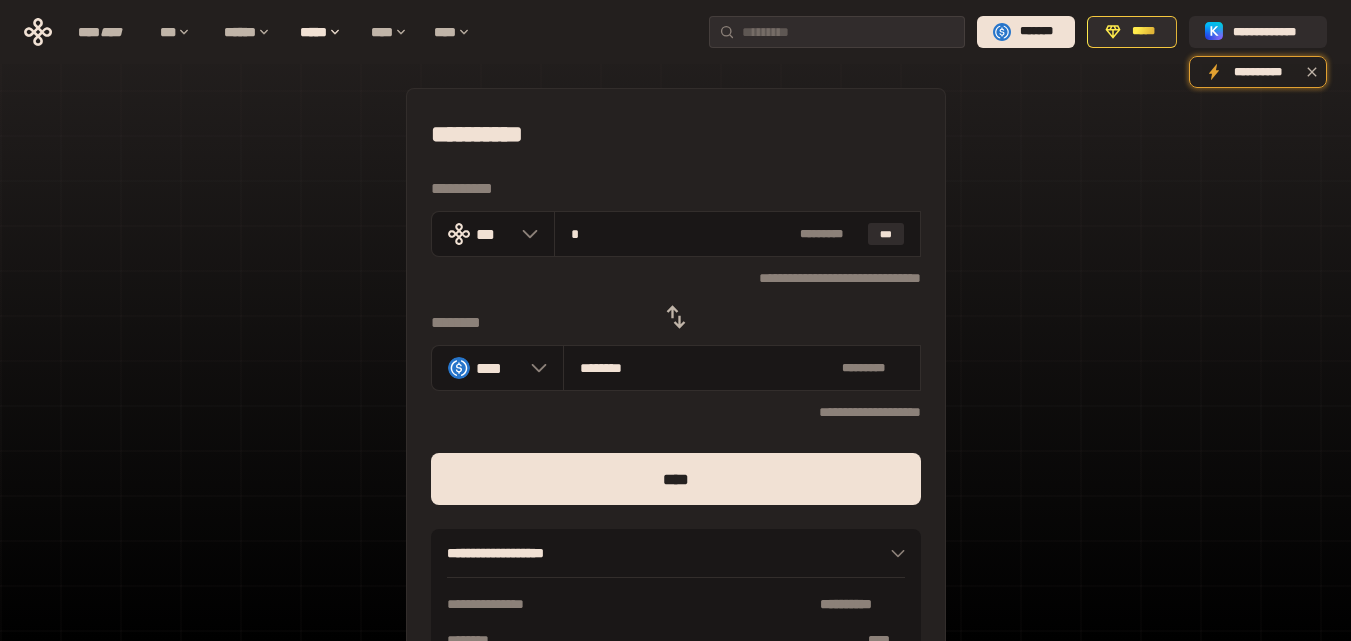 type on "*" 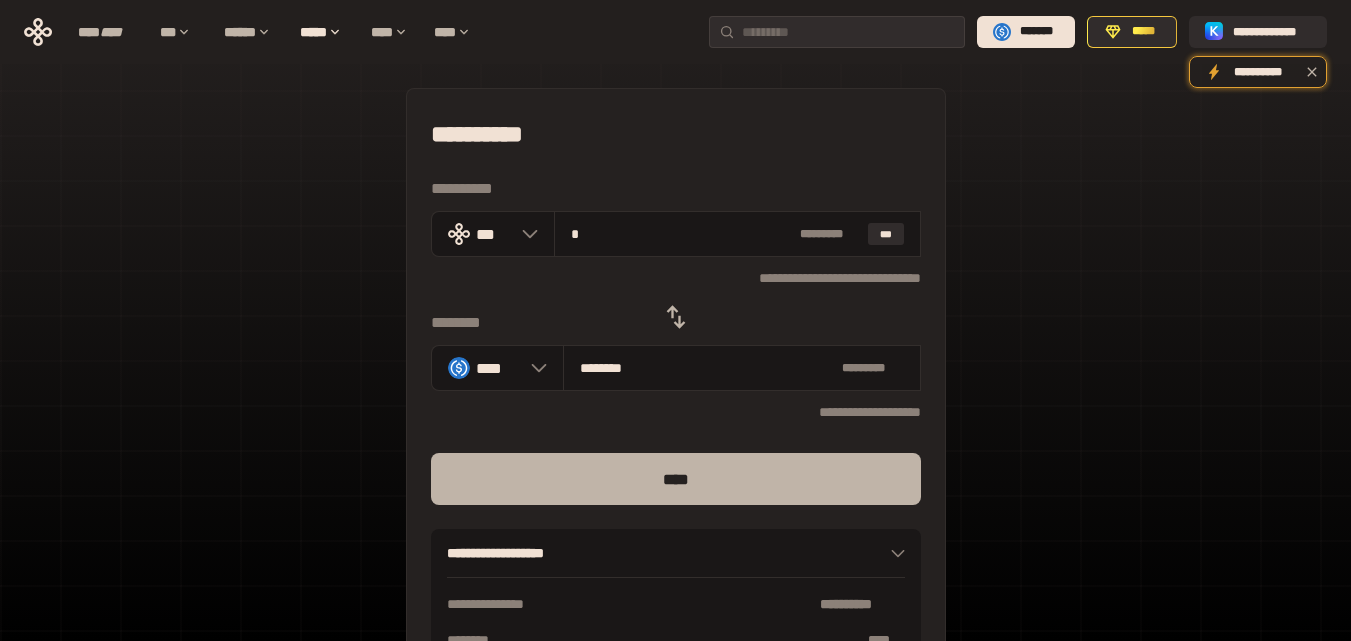 click on "****" at bounding box center [676, 479] 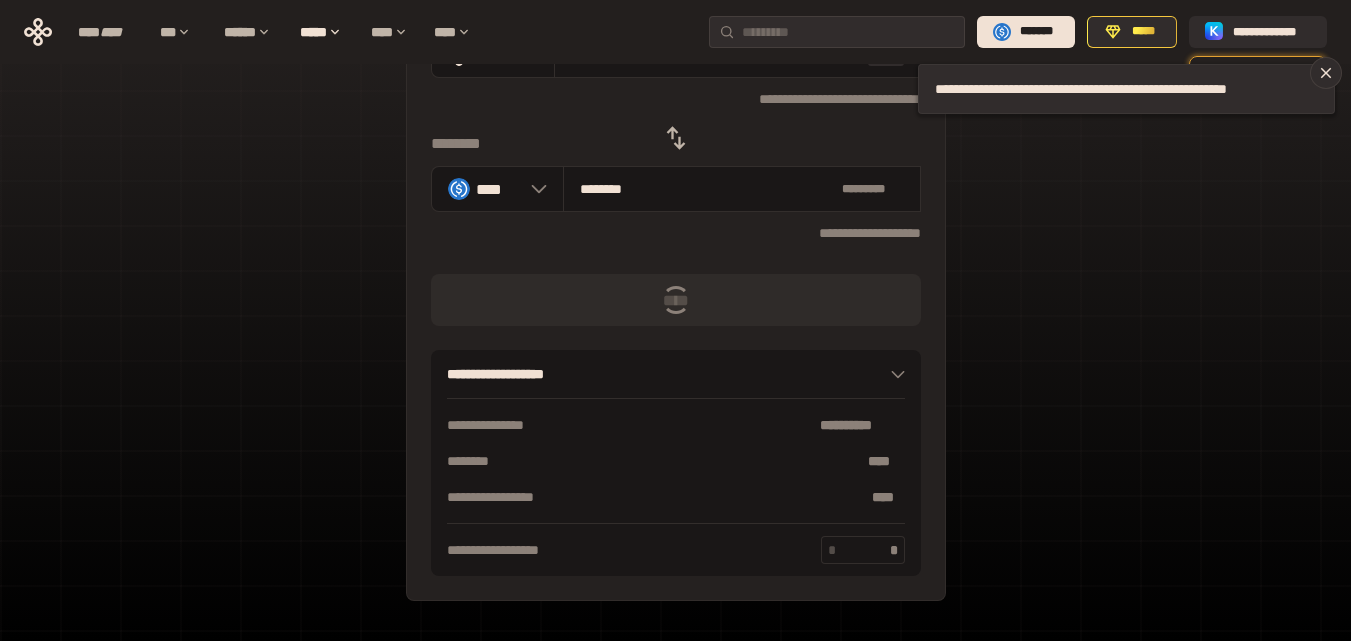 scroll, scrollTop: 200, scrollLeft: 0, axis: vertical 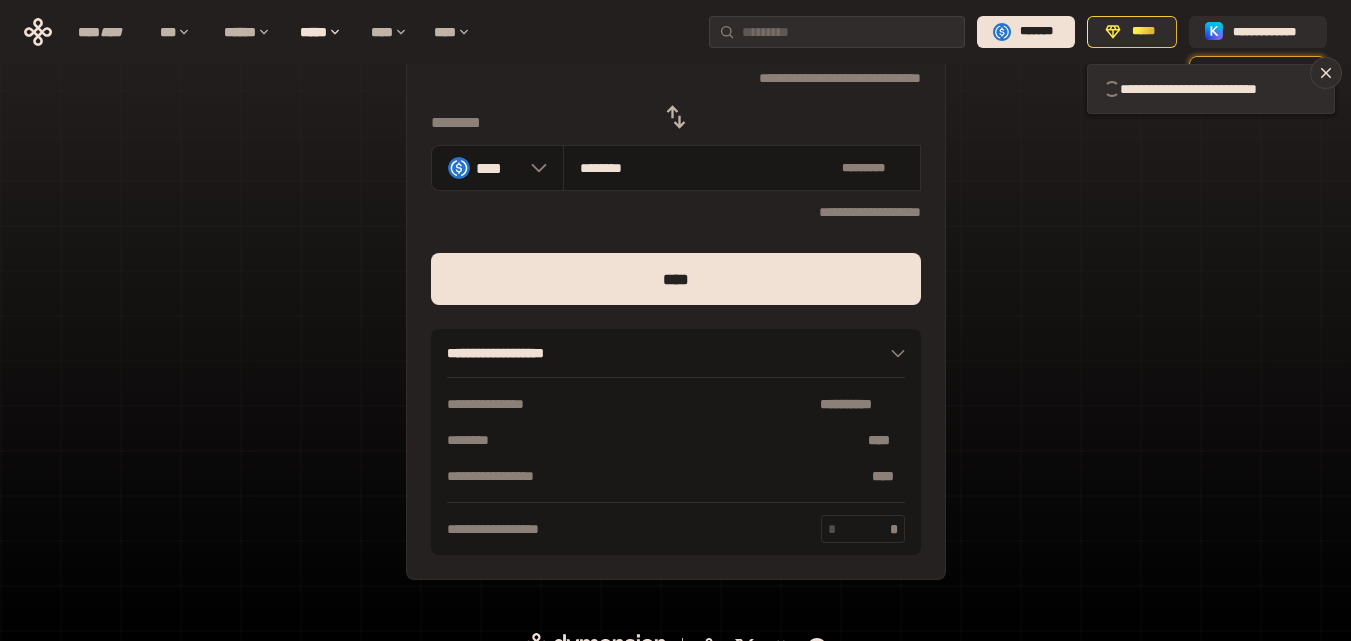type 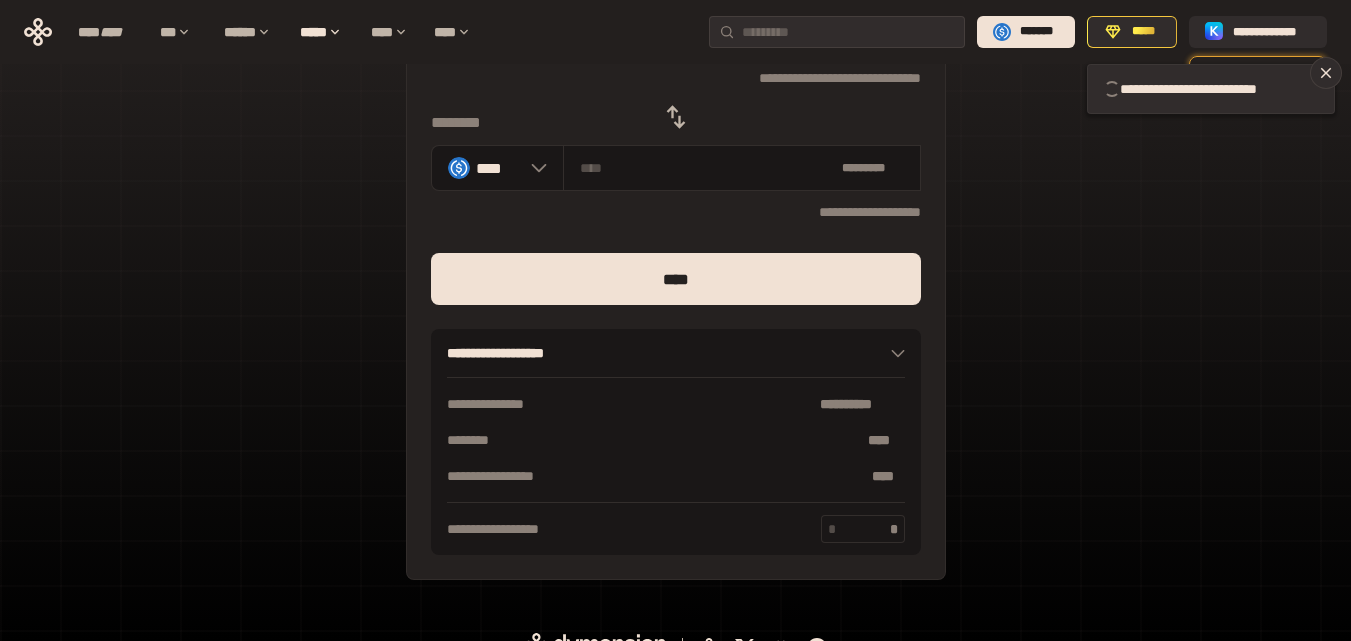 type 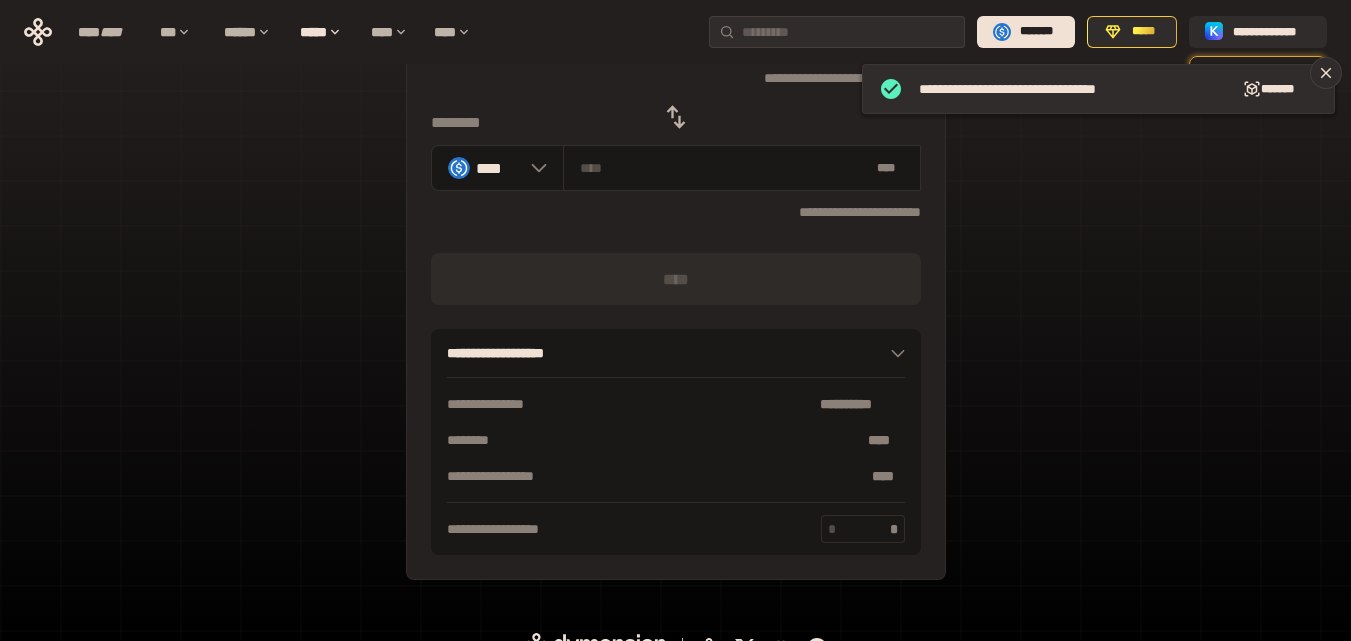 click 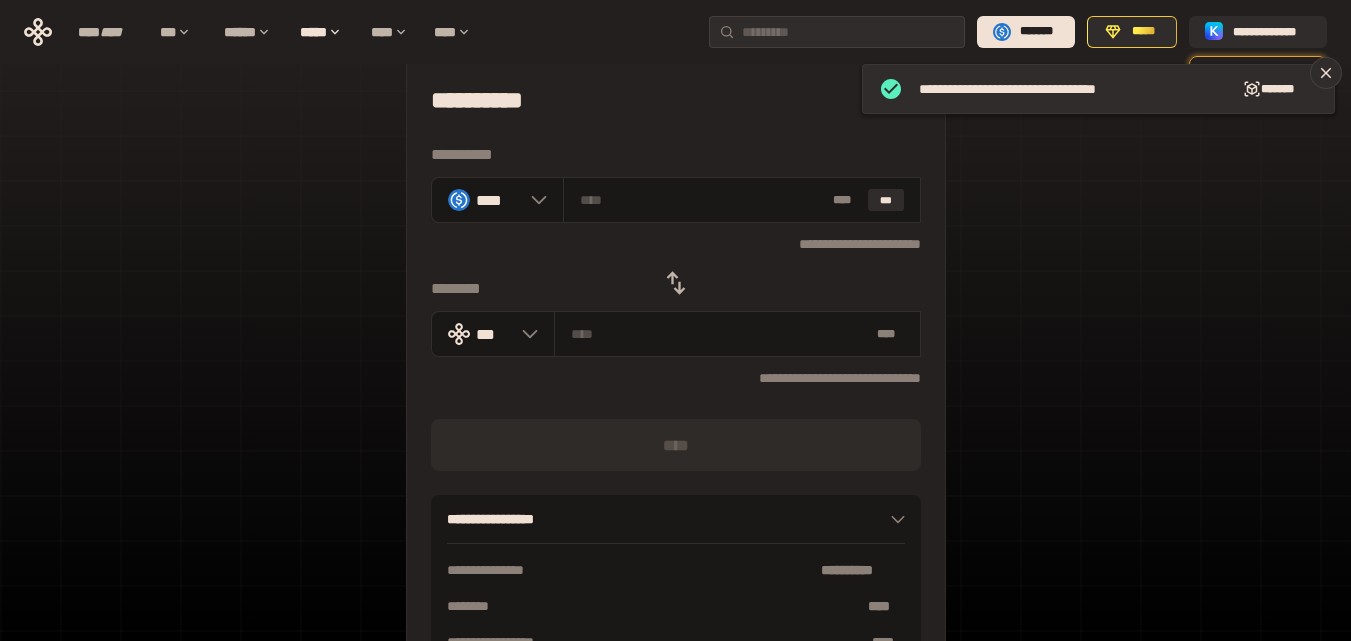 scroll, scrollTop: 0, scrollLeft: 0, axis: both 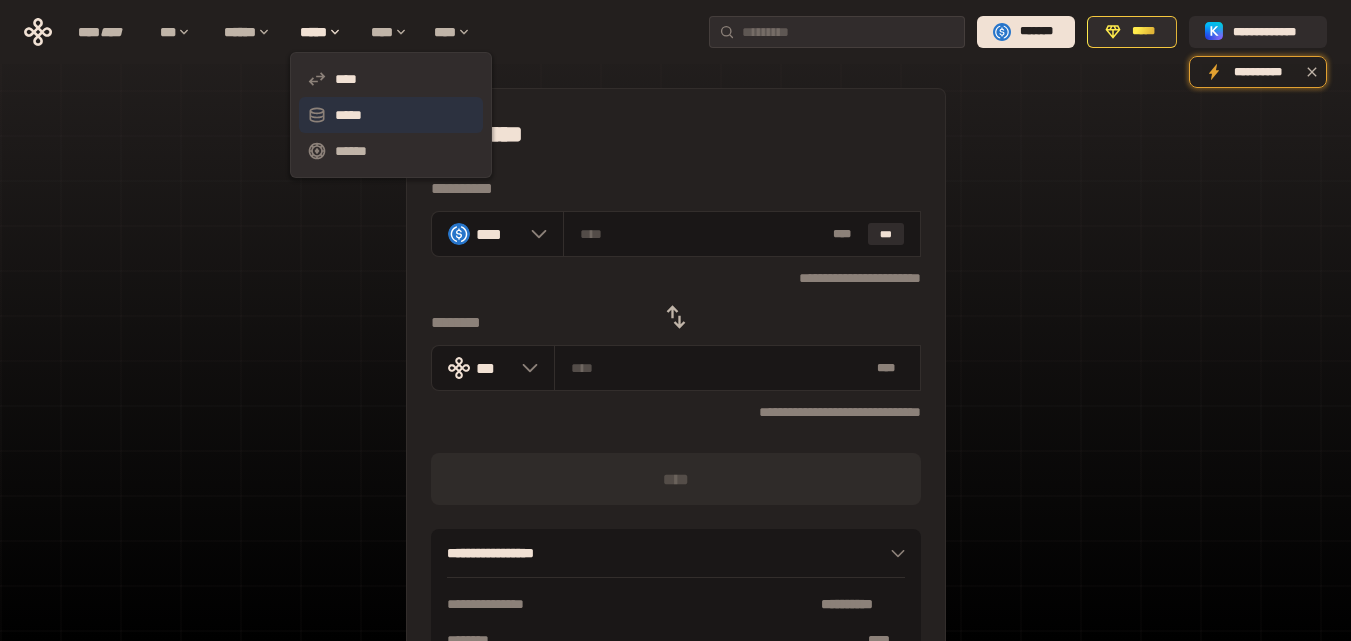click on "*****" at bounding box center [391, 115] 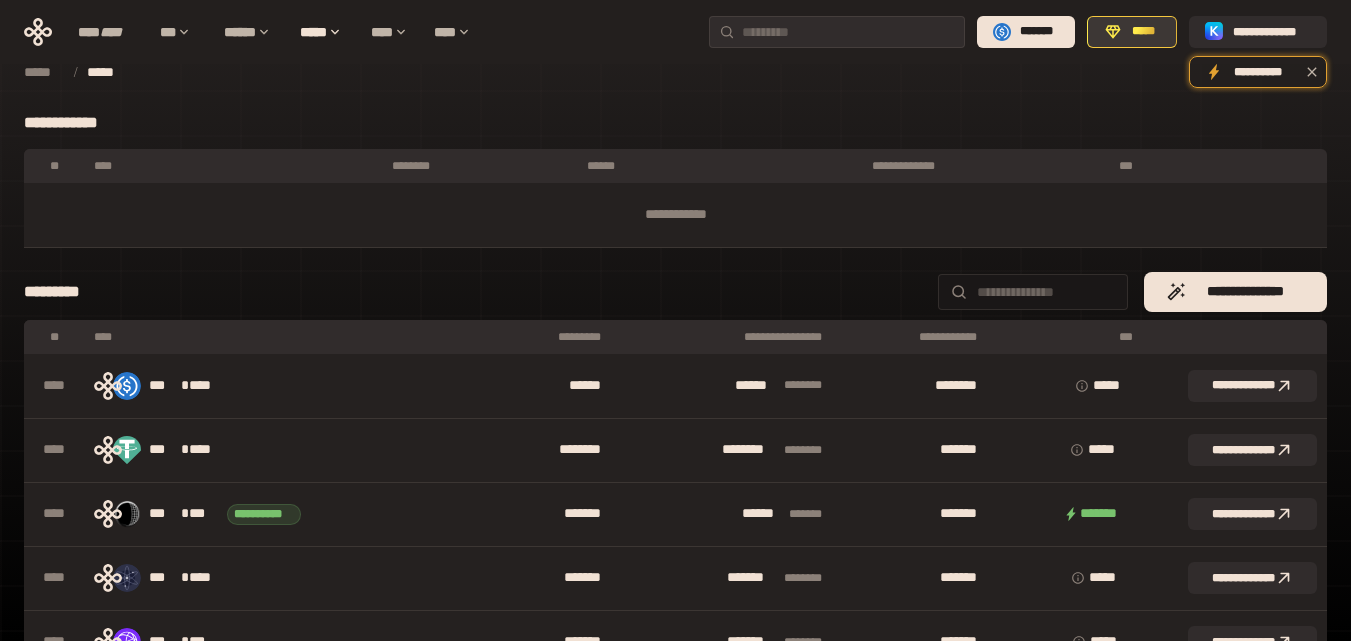 click on "*****" at bounding box center [1143, 32] 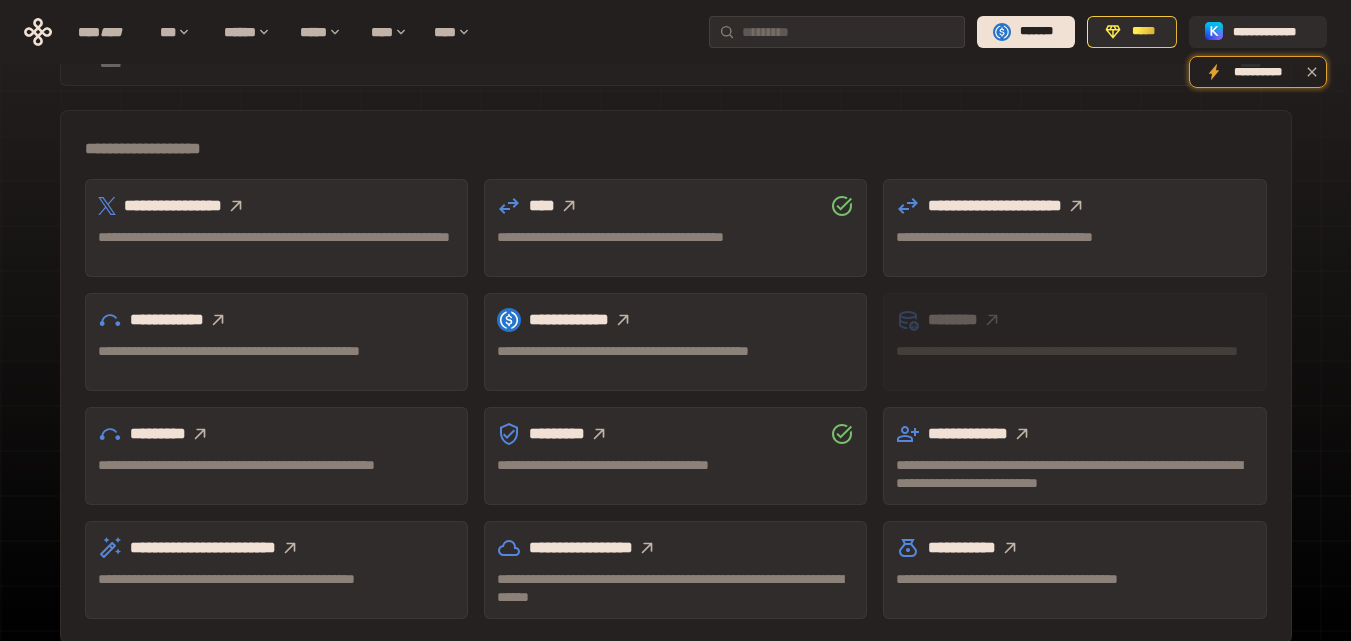 scroll, scrollTop: 647, scrollLeft: 0, axis: vertical 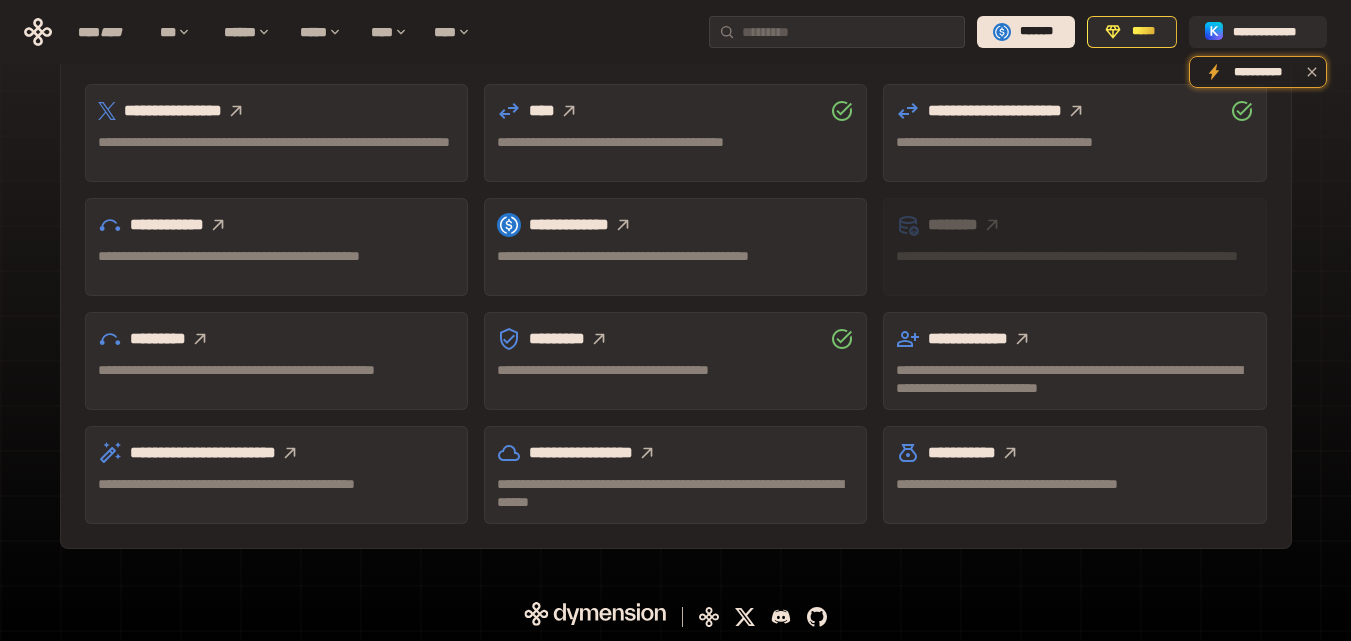 click 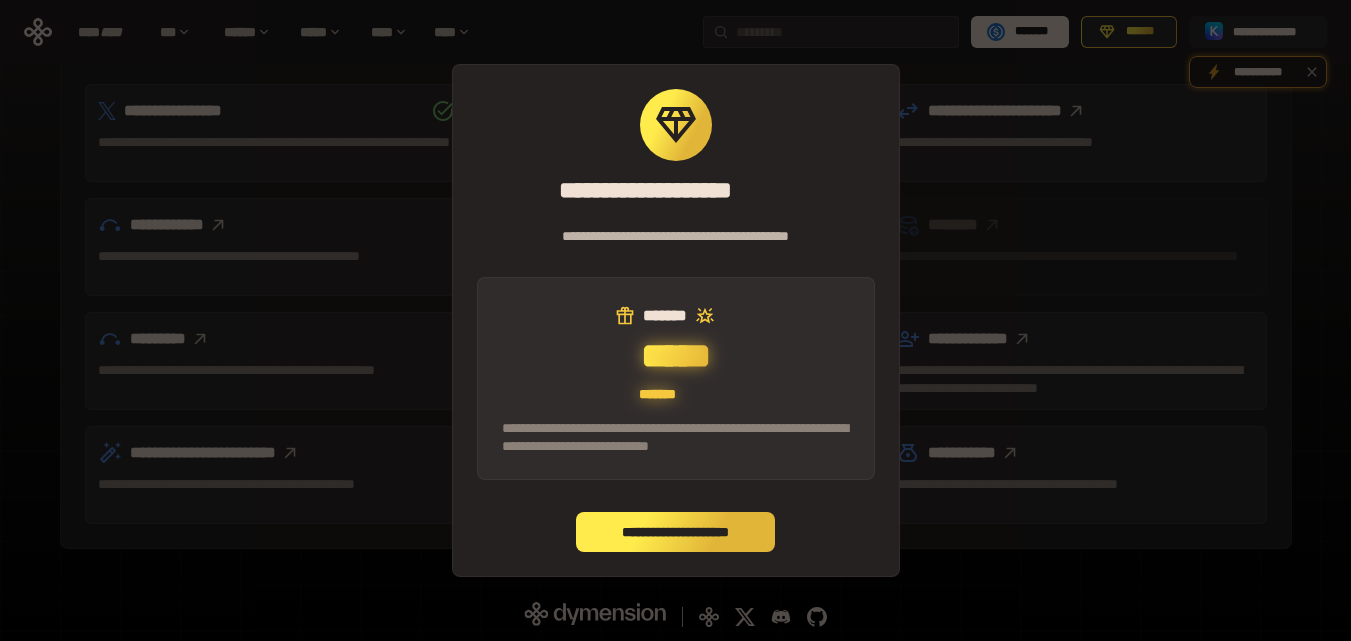 click on "**********" at bounding box center [676, 532] 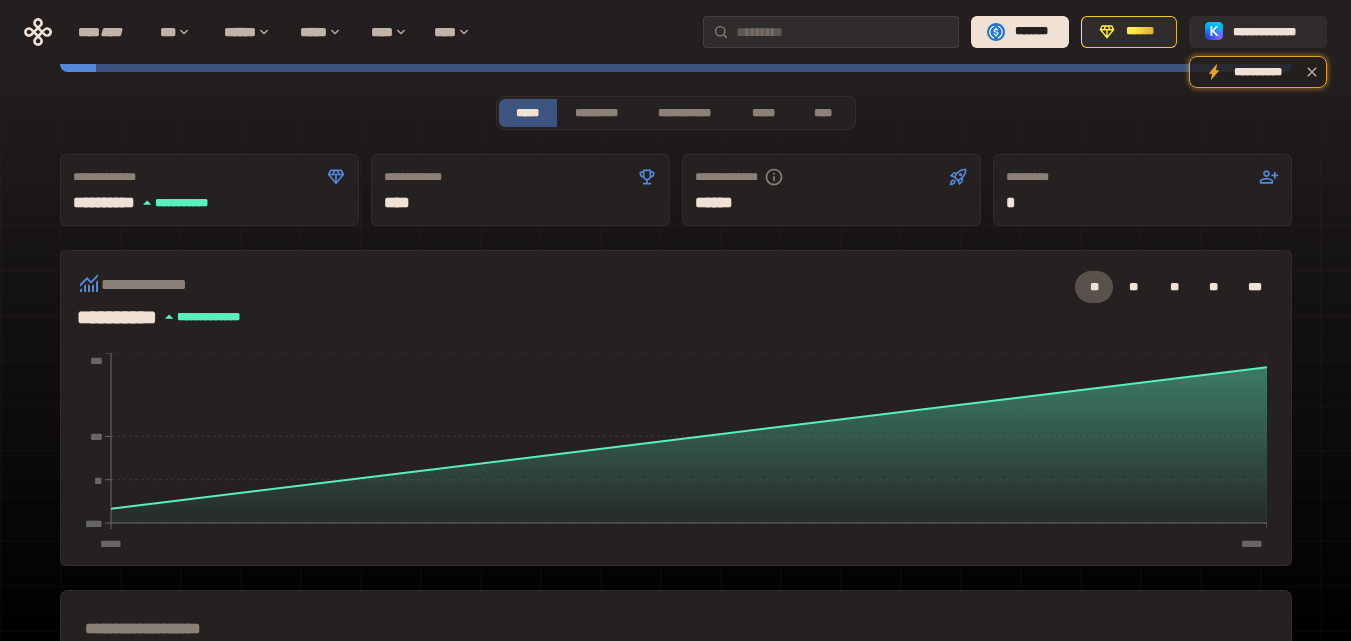 scroll, scrollTop: 0, scrollLeft: 0, axis: both 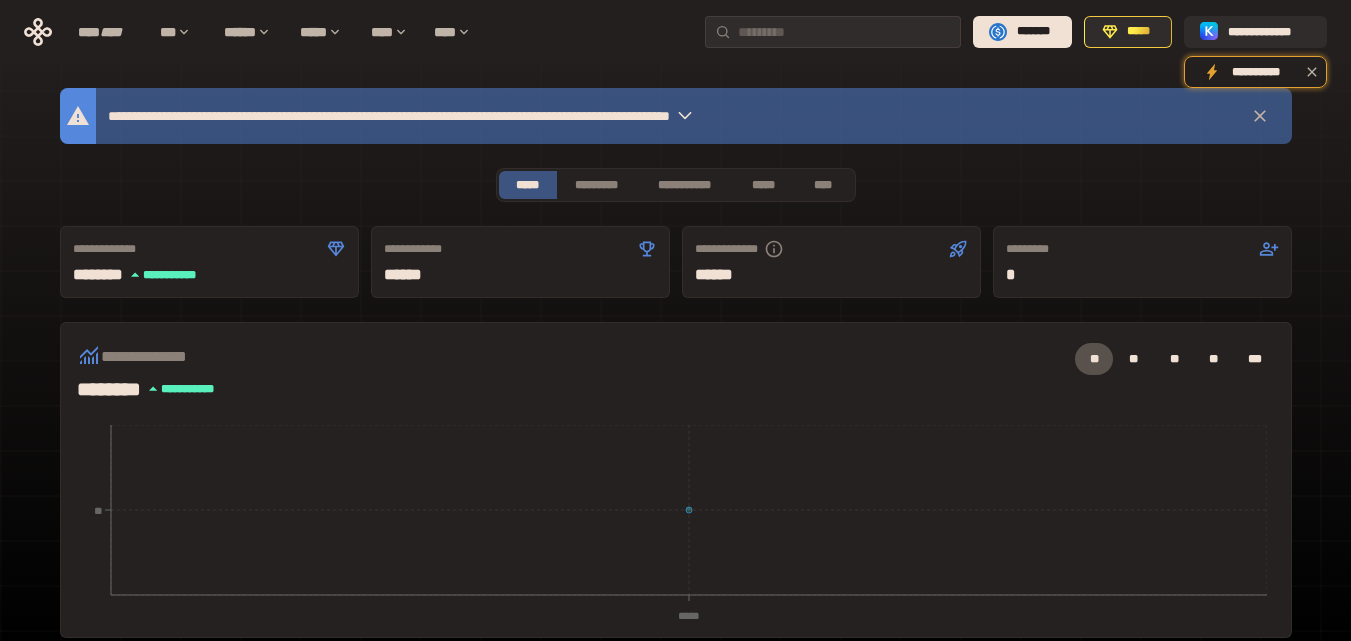 click on "**********" at bounding box center (675, 620) 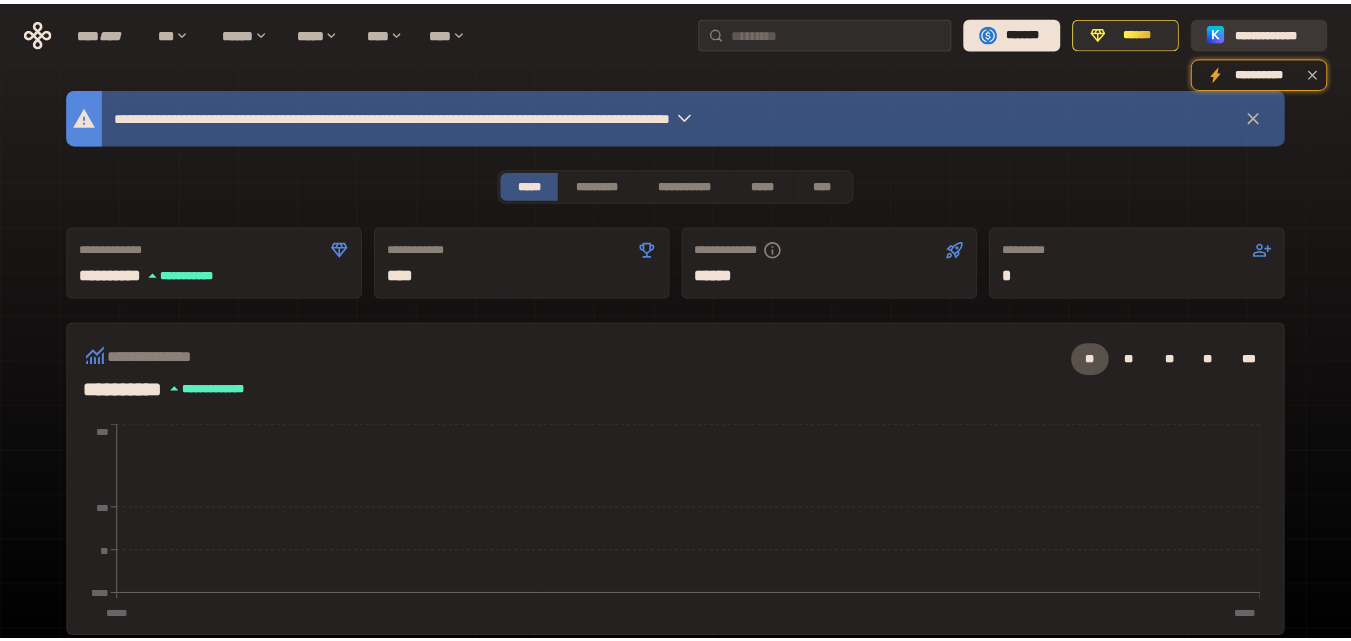 scroll, scrollTop: 0, scrollLeft: 0, axis: both 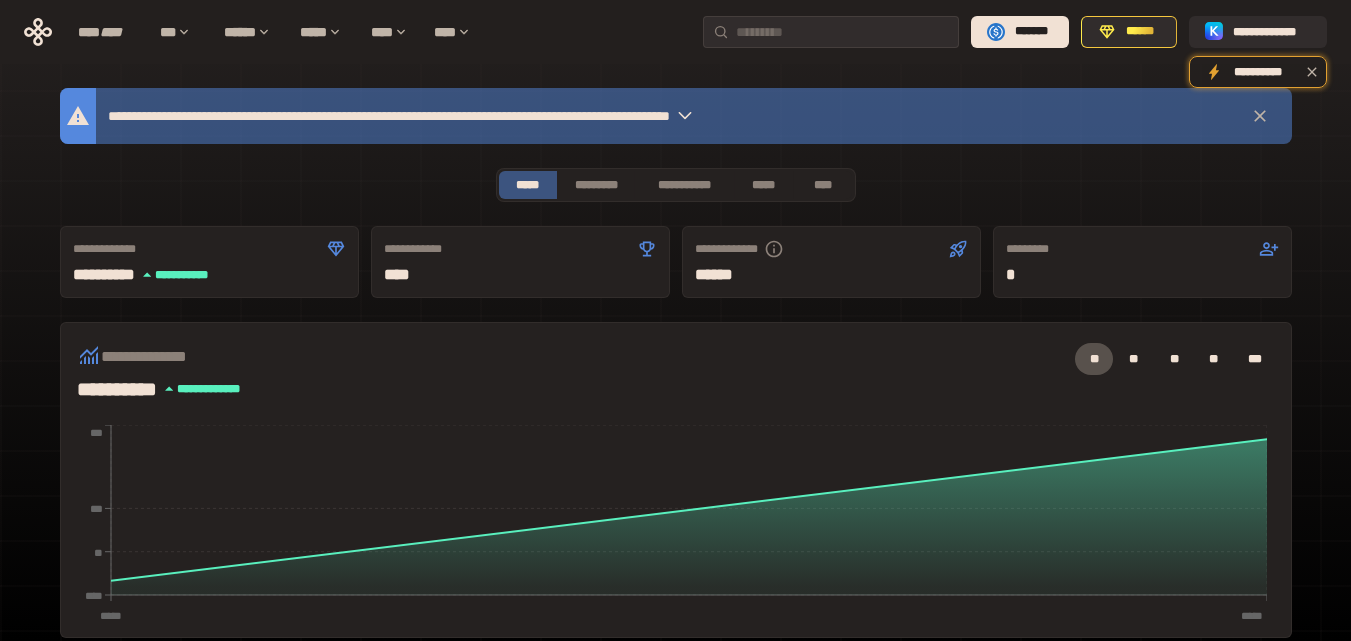 click on "**********" at bounding box center [675, 620] 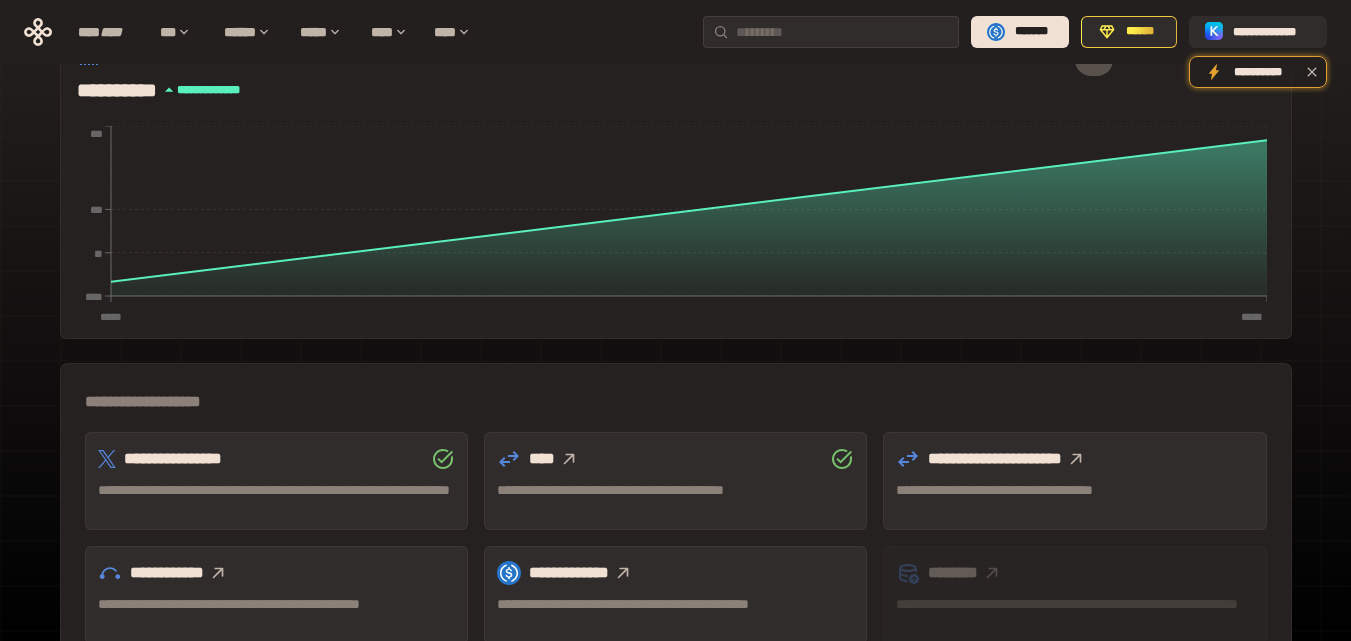 scroll, scrollTop: 300, scrollLeft: 0, axis: vertical 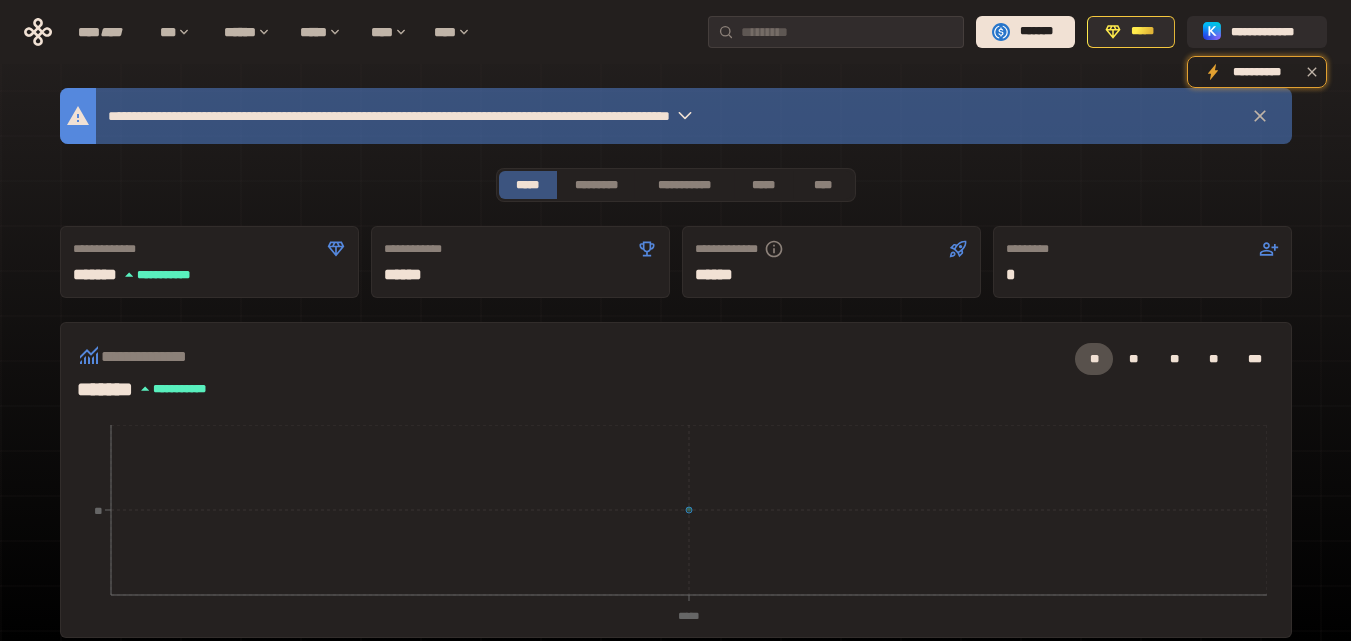 click on "**********" at bounding box center (675, 620) 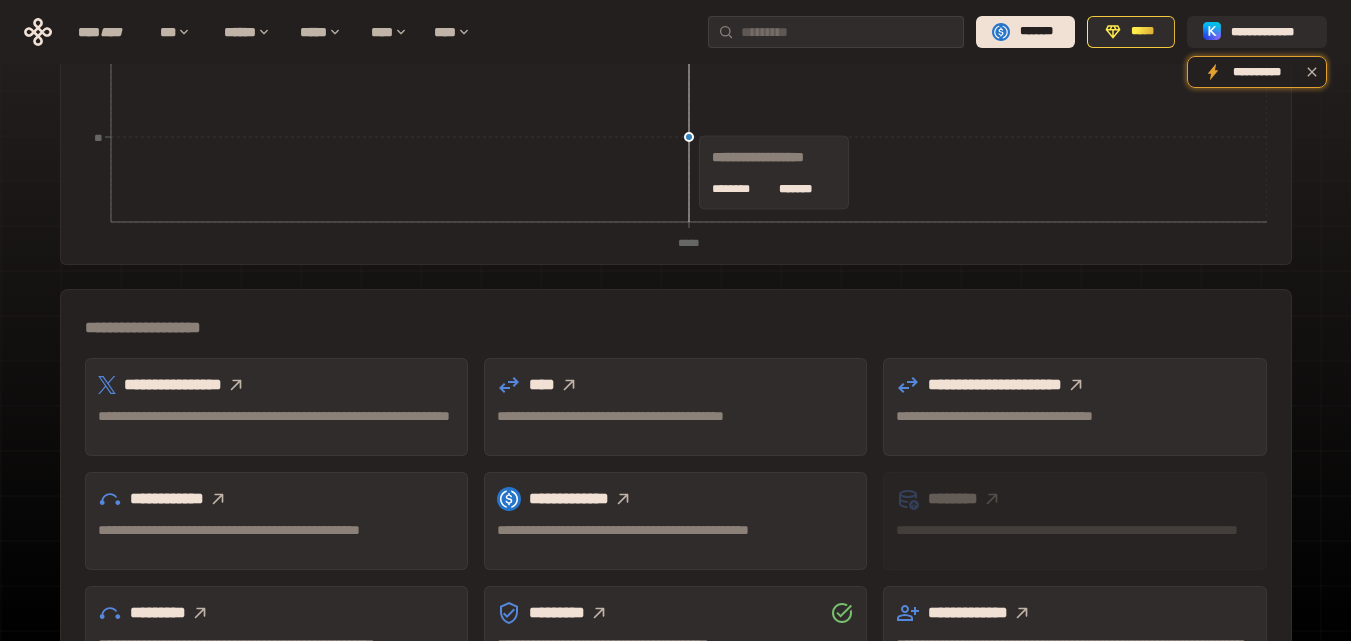 scroll, scrollTop: 400, scrollLeft: 0, axis: vertical 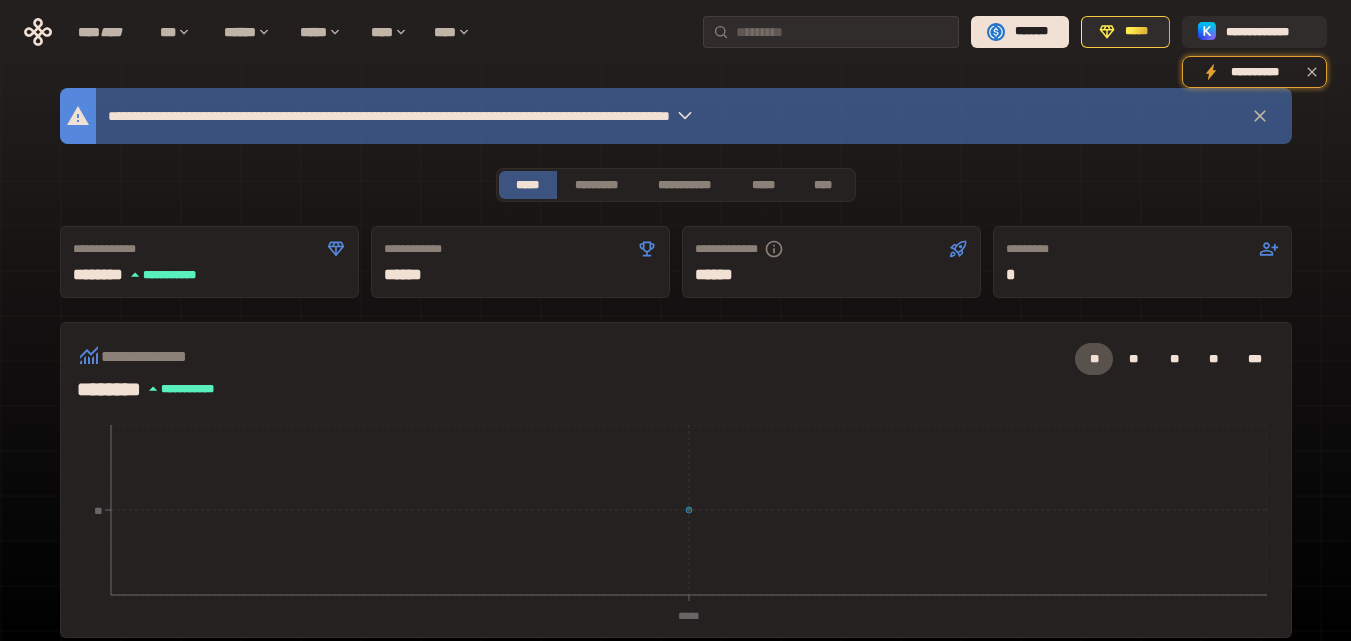 click on "**********" at bounding box center (675, 620) 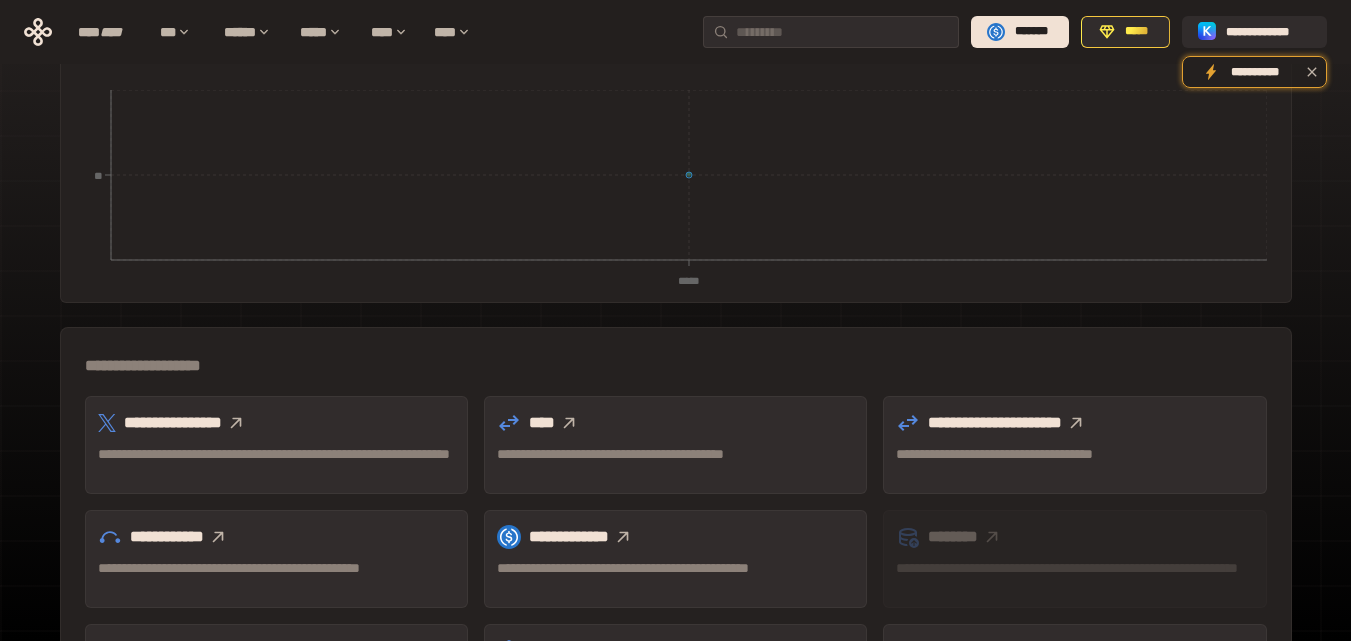 scroll, scrollTop: 300, scrollLeft: 0, axis: vertical 